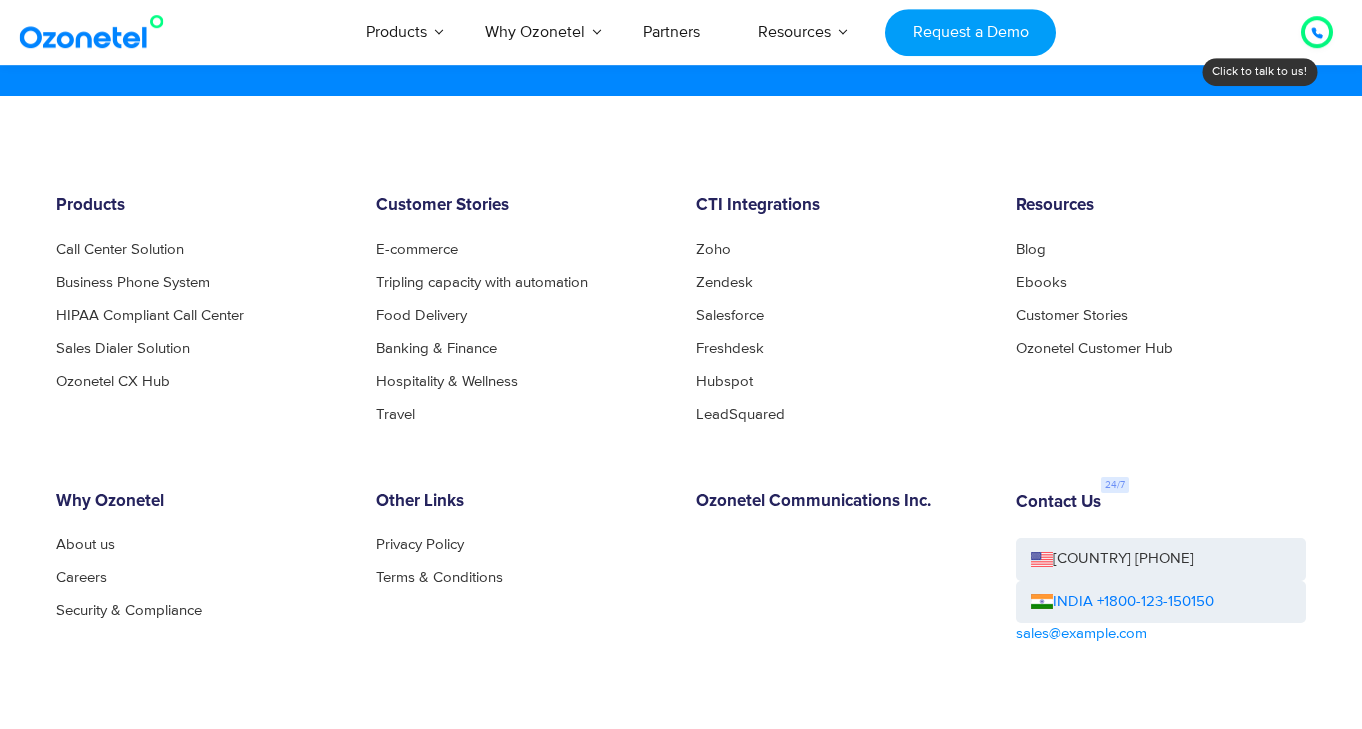 scroll, scrollTop: 11027, scrollLeft: 0, axis: vertical 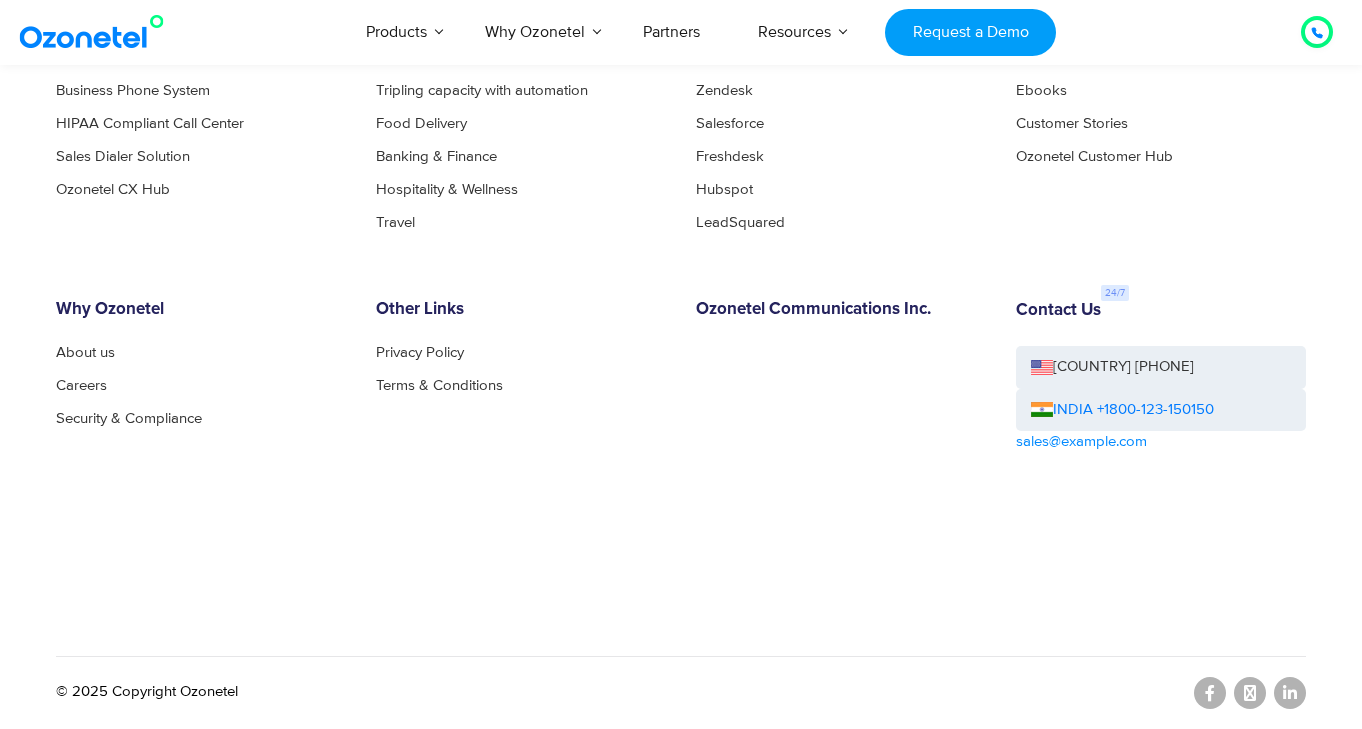 drag, startPoint x: 1173, startPoint y: 445, endPoint x: 1017, endPoint y: 444, distance: 156.0032 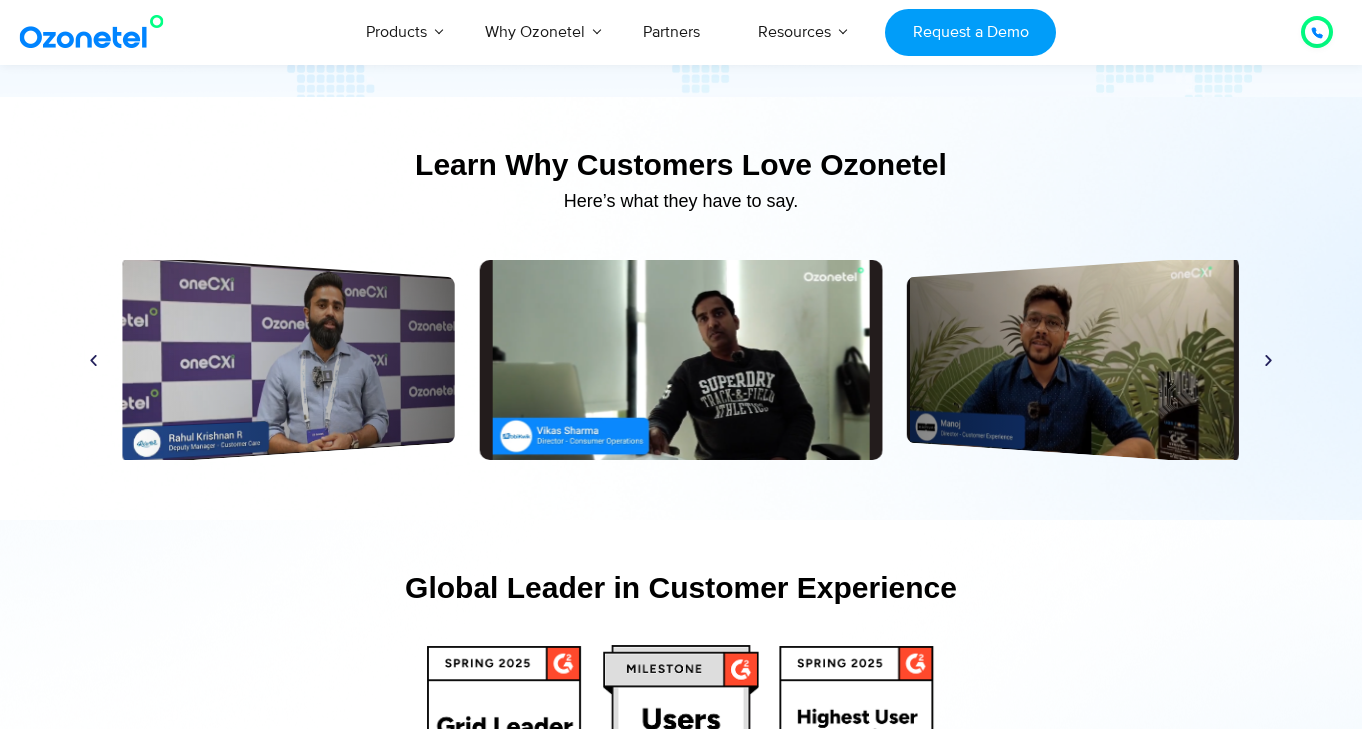 scroll, scrollTop: 9454, scrollLeft: 0, axis: vertical 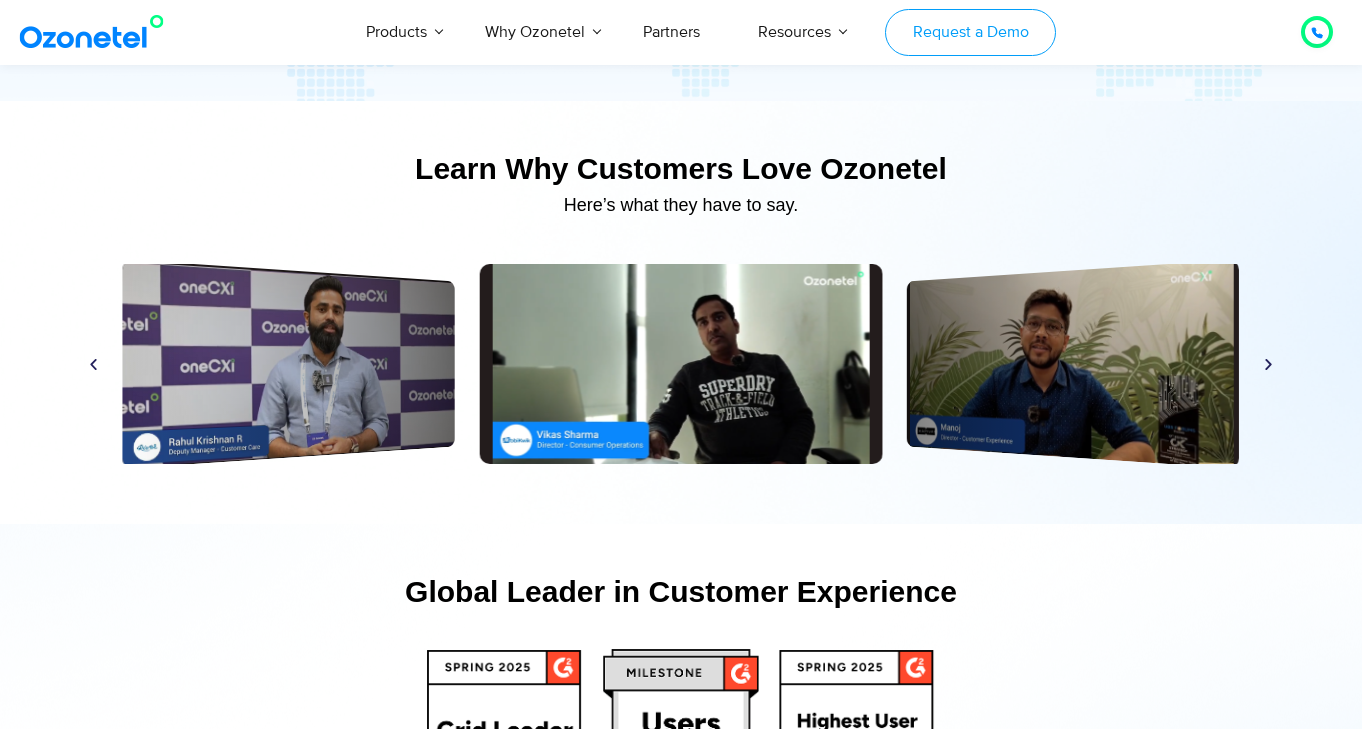 click on "Request a Demo" at bounding box center (970, 32) 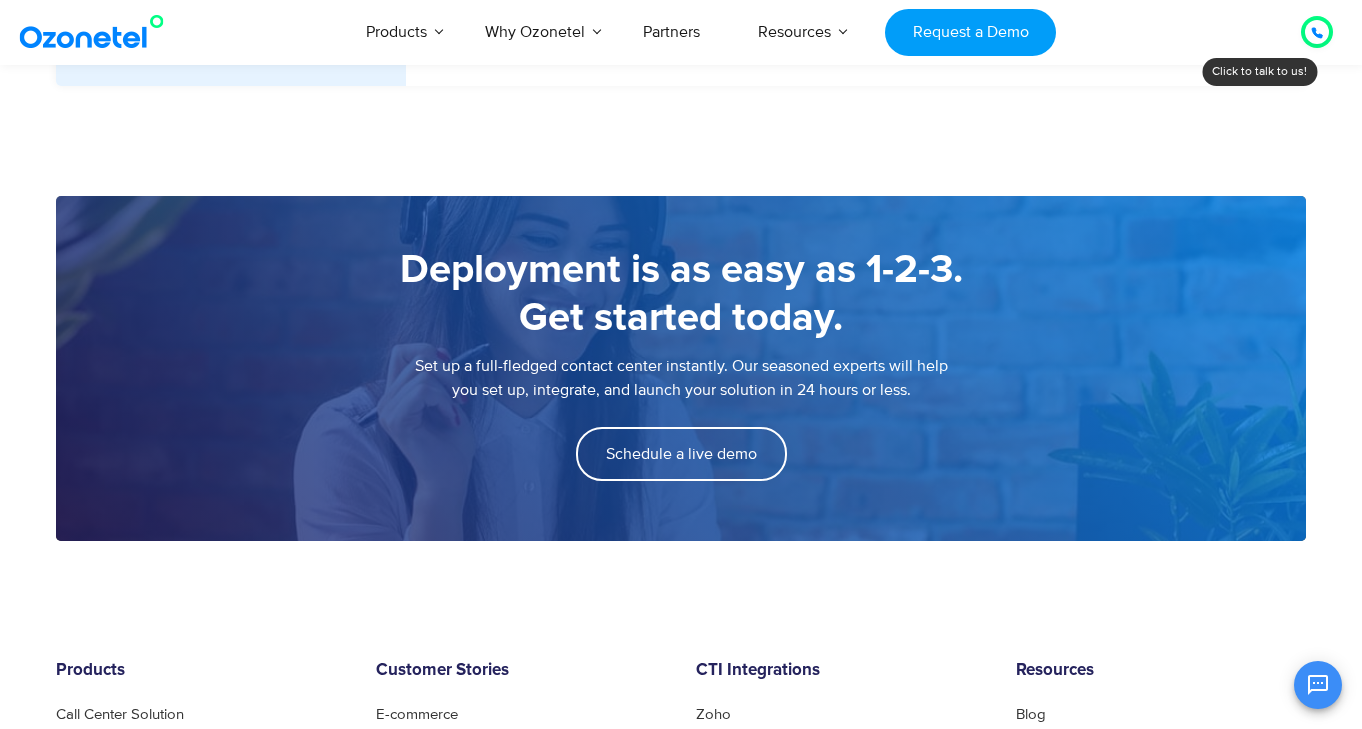 scroll, scrollTop: 3280, scrollLeft: 0, axis: vertical 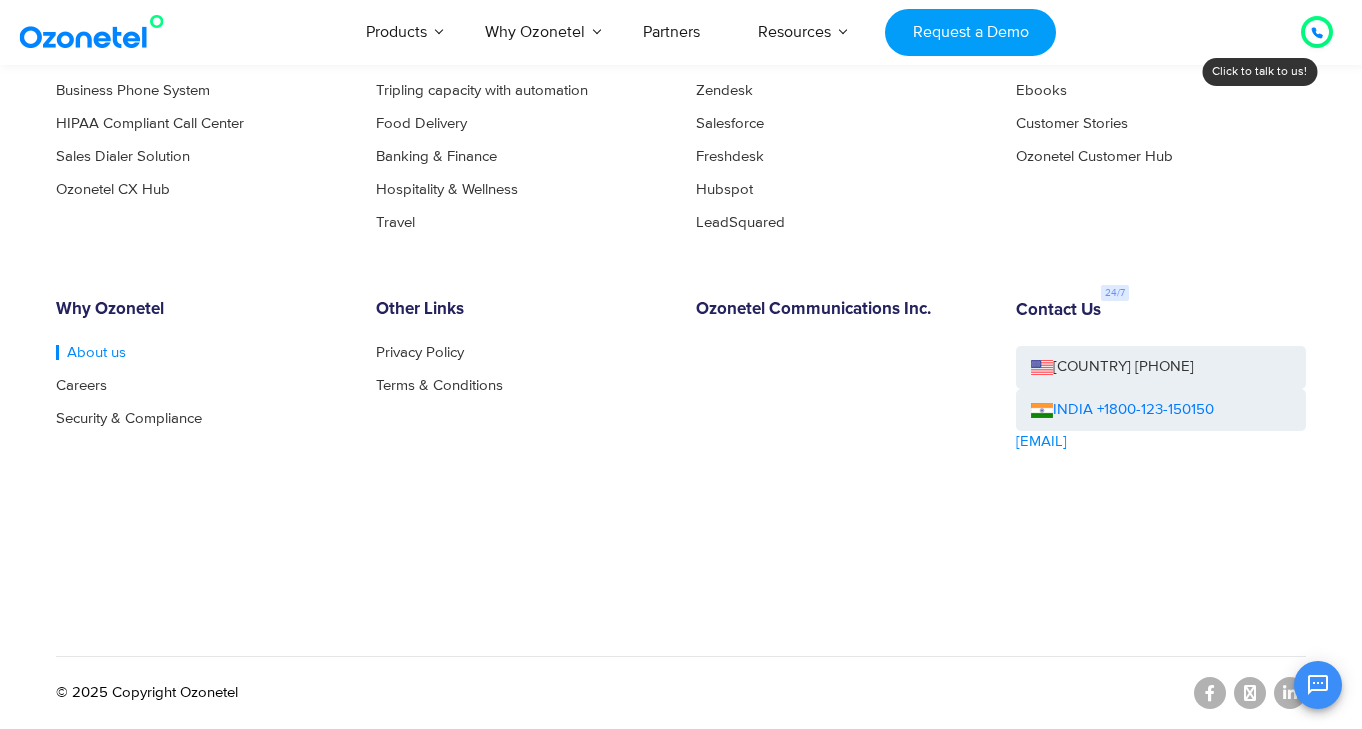 click on "About us" at bounding box center [91, 352] 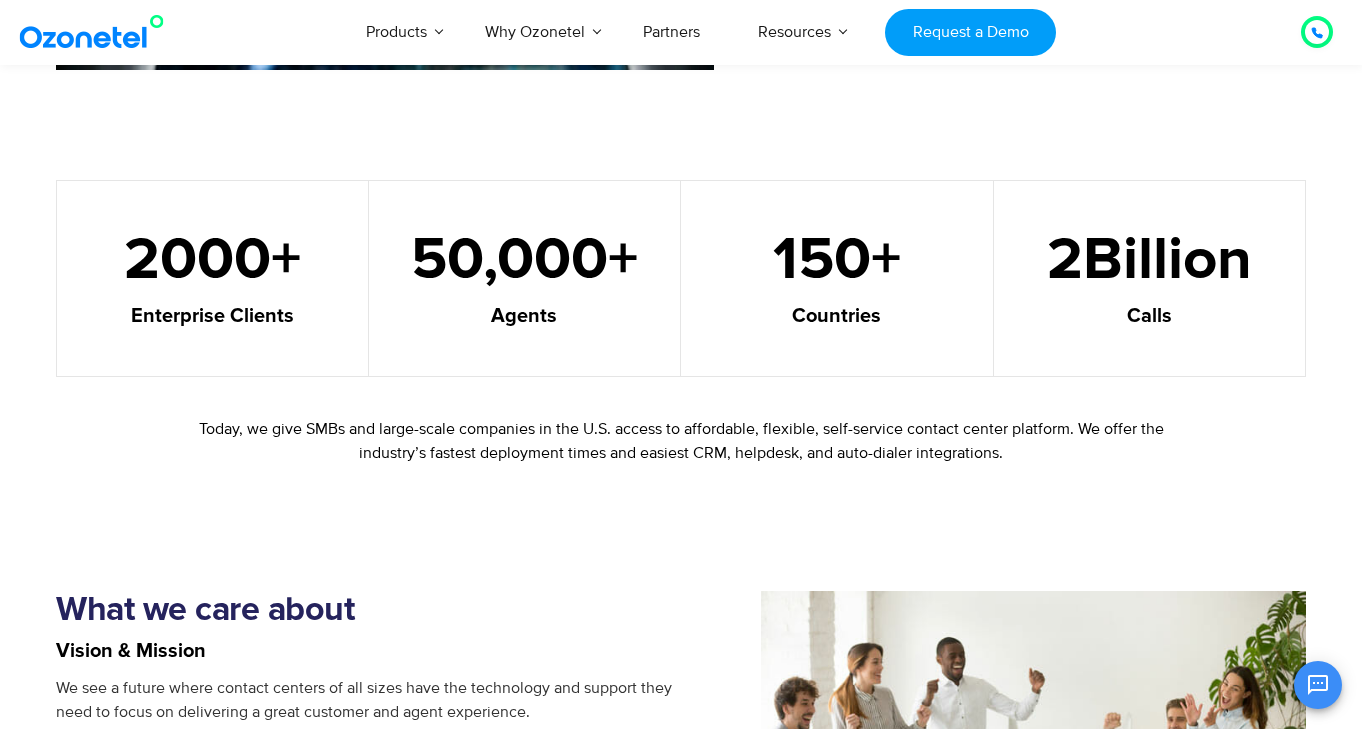 scroll, scrollTop: 2168, scrollLeft: 0, axis: vertical 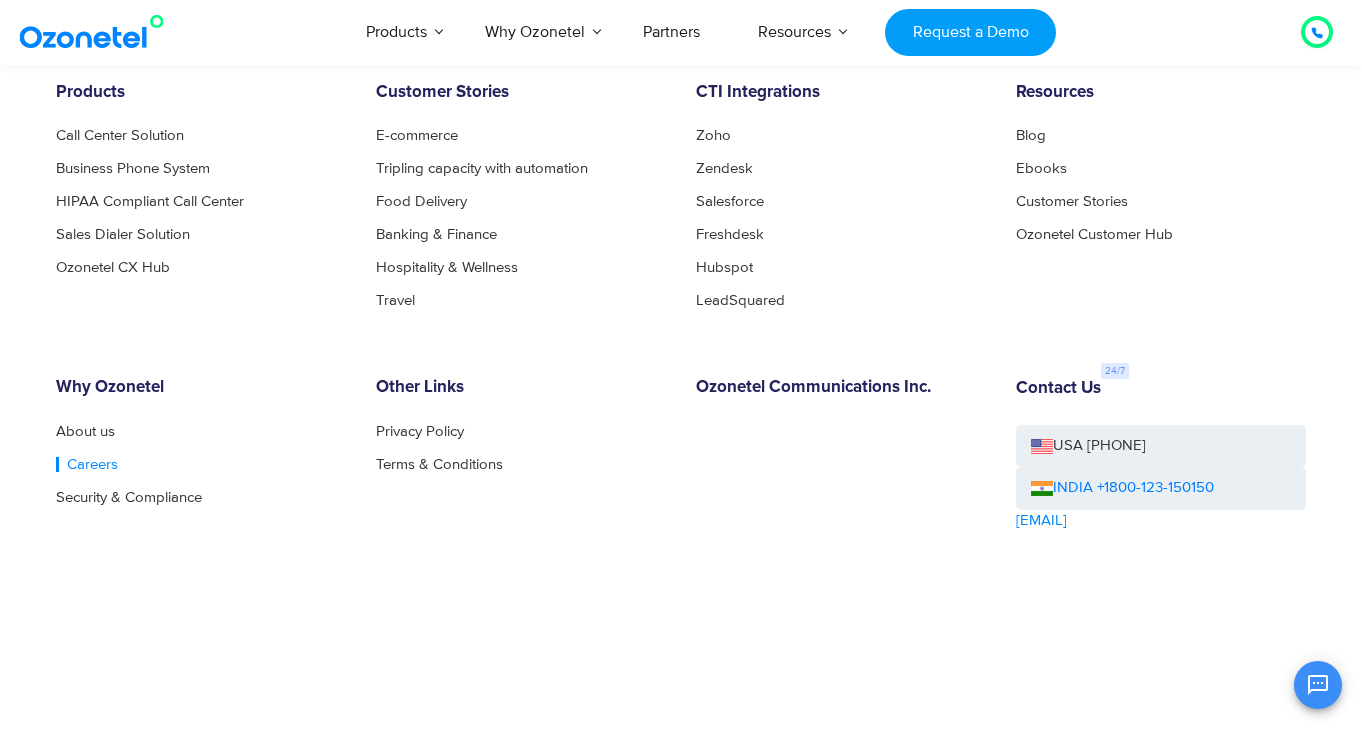 click on "Careers" at bounding box center (87, 464) 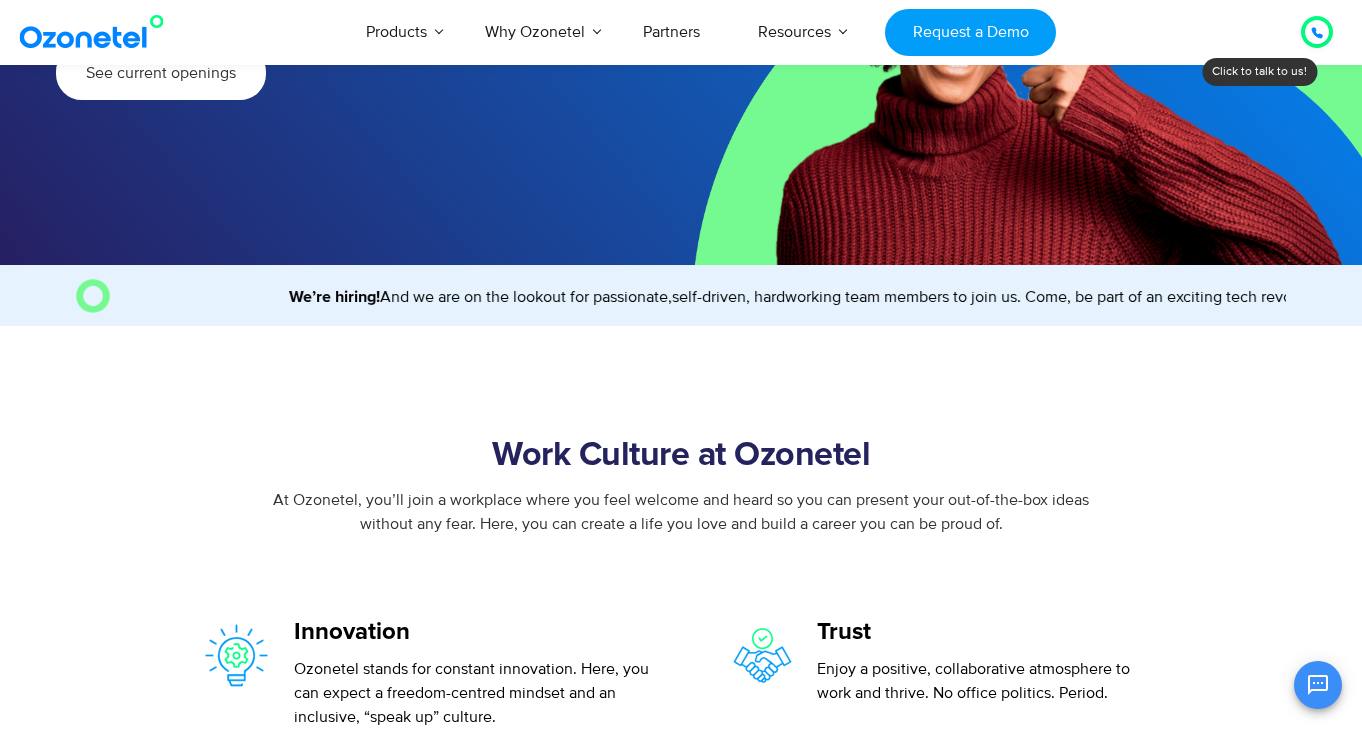 scroll, scrollTop: 0, scrollLeft: 0, axis: both 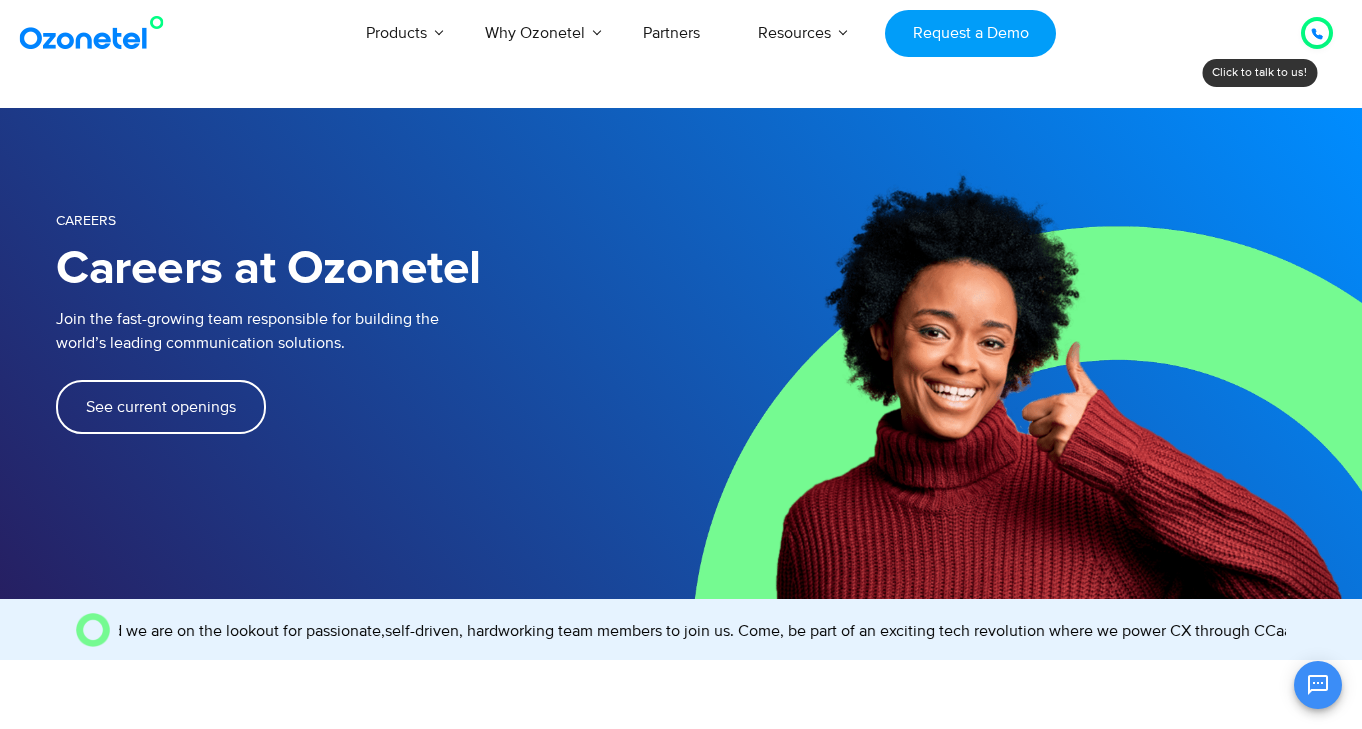 click on "See current openings" at bounding box center [161, 407] 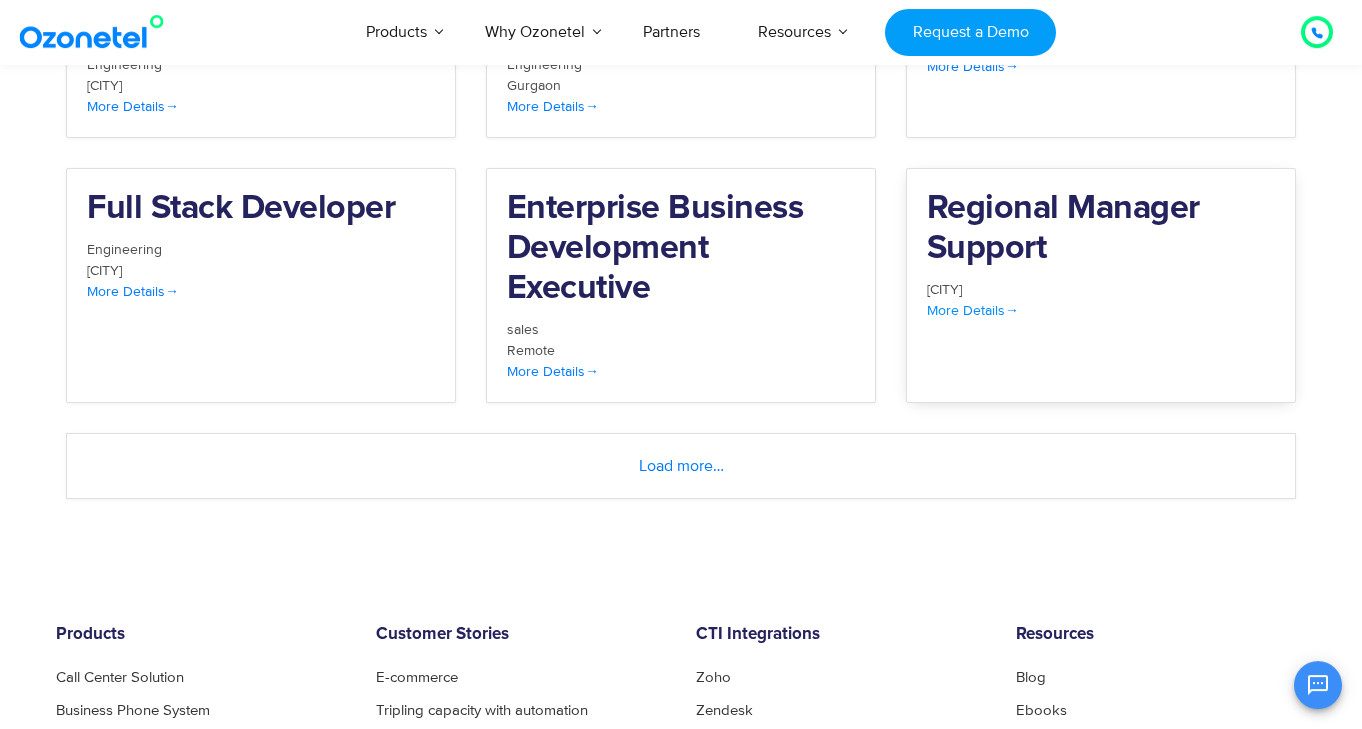 scroll, scrollTop: 2280, scrollLeft: 0, axis: vertical 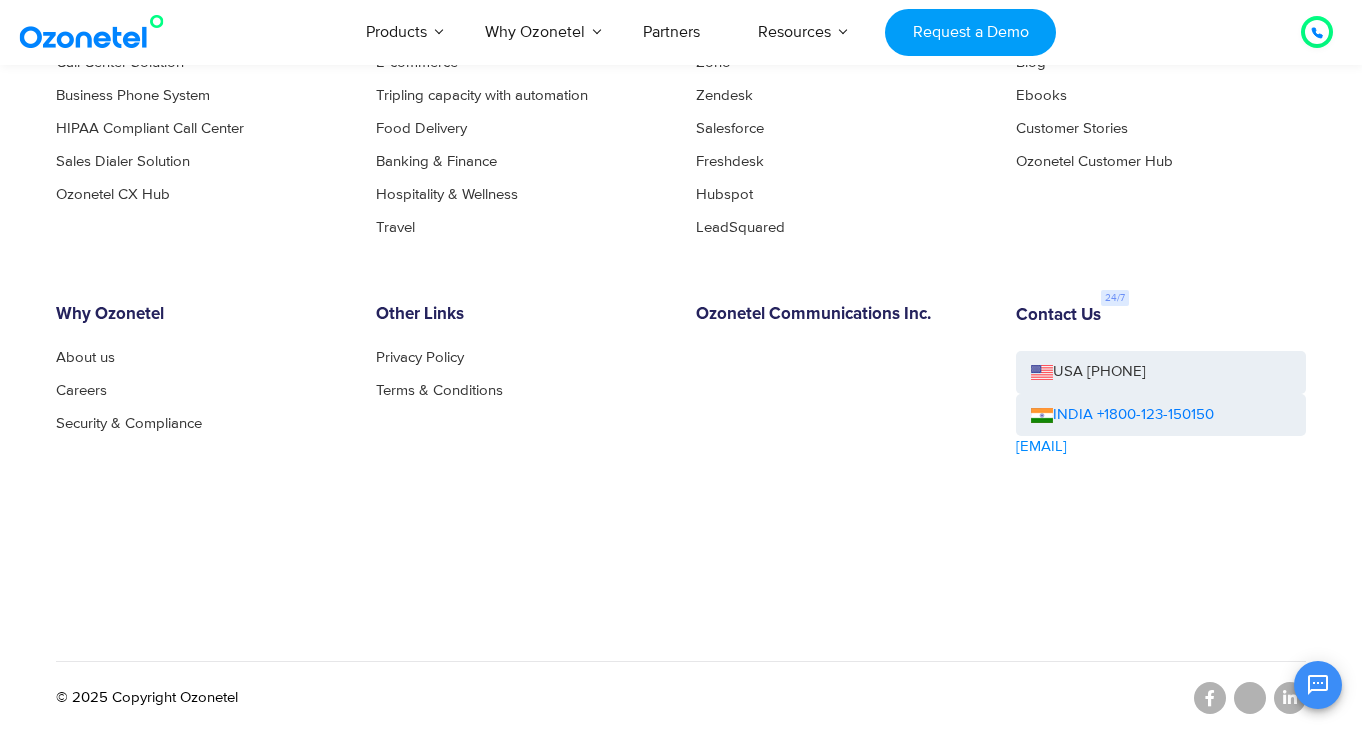 click on "OK Ozonetel Bot Ozonetel recognized as a Leader by G2 for CCAAS   ​     0" at bounding box center (1126, 682) 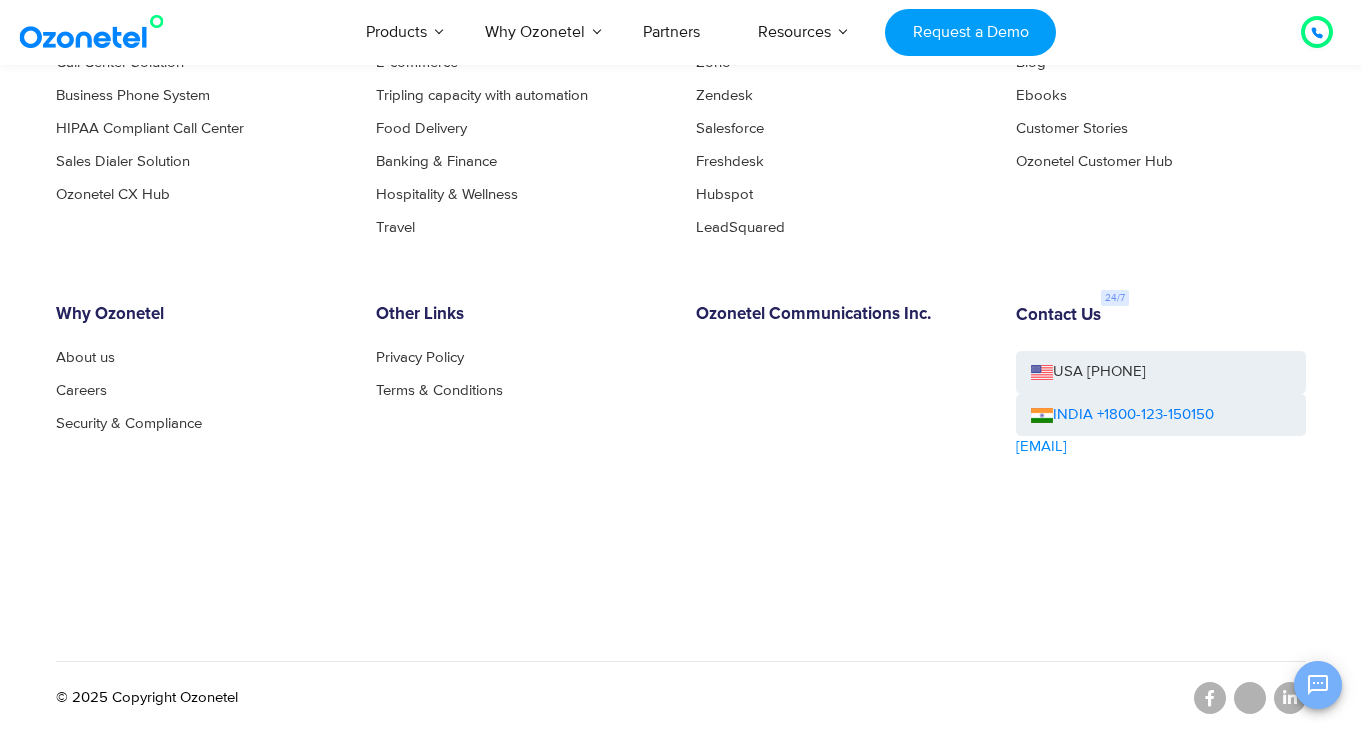 click 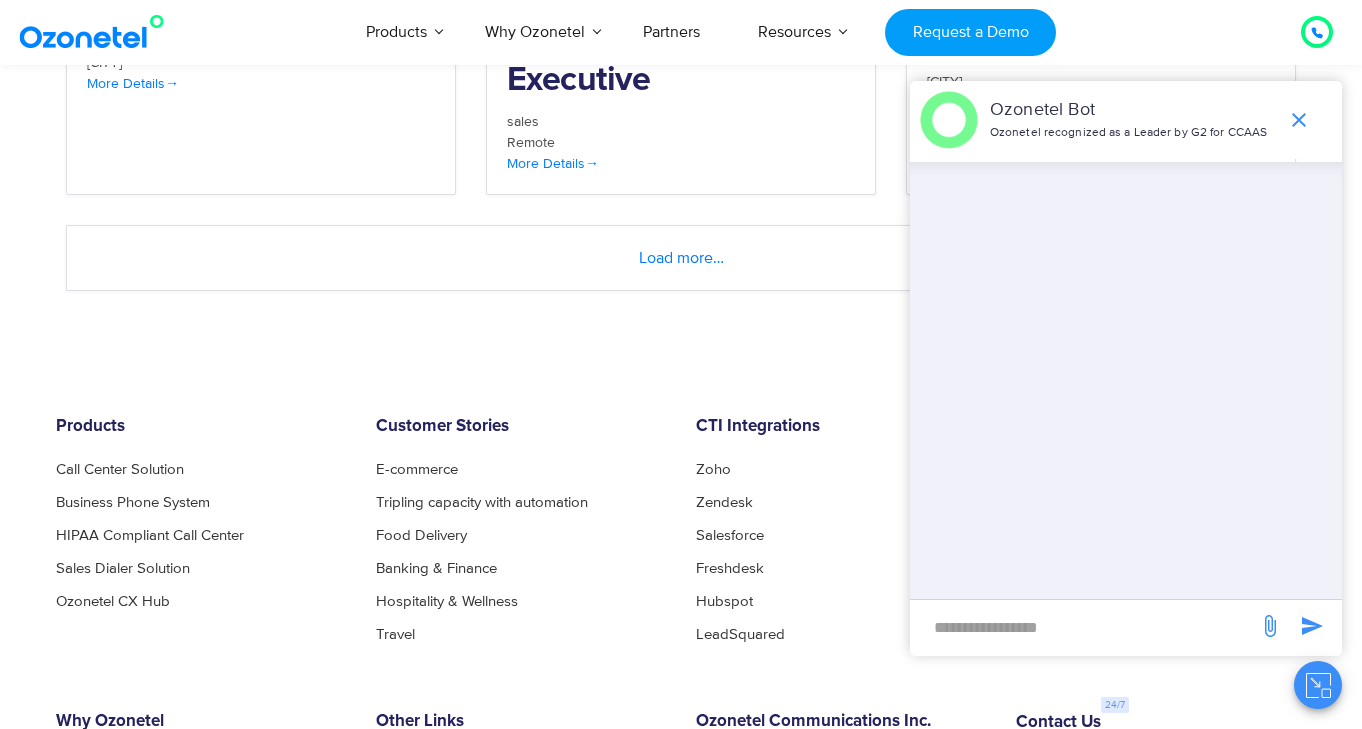 scroll, scrollTop: 2918, scrollLeft: 0, axis: vertical 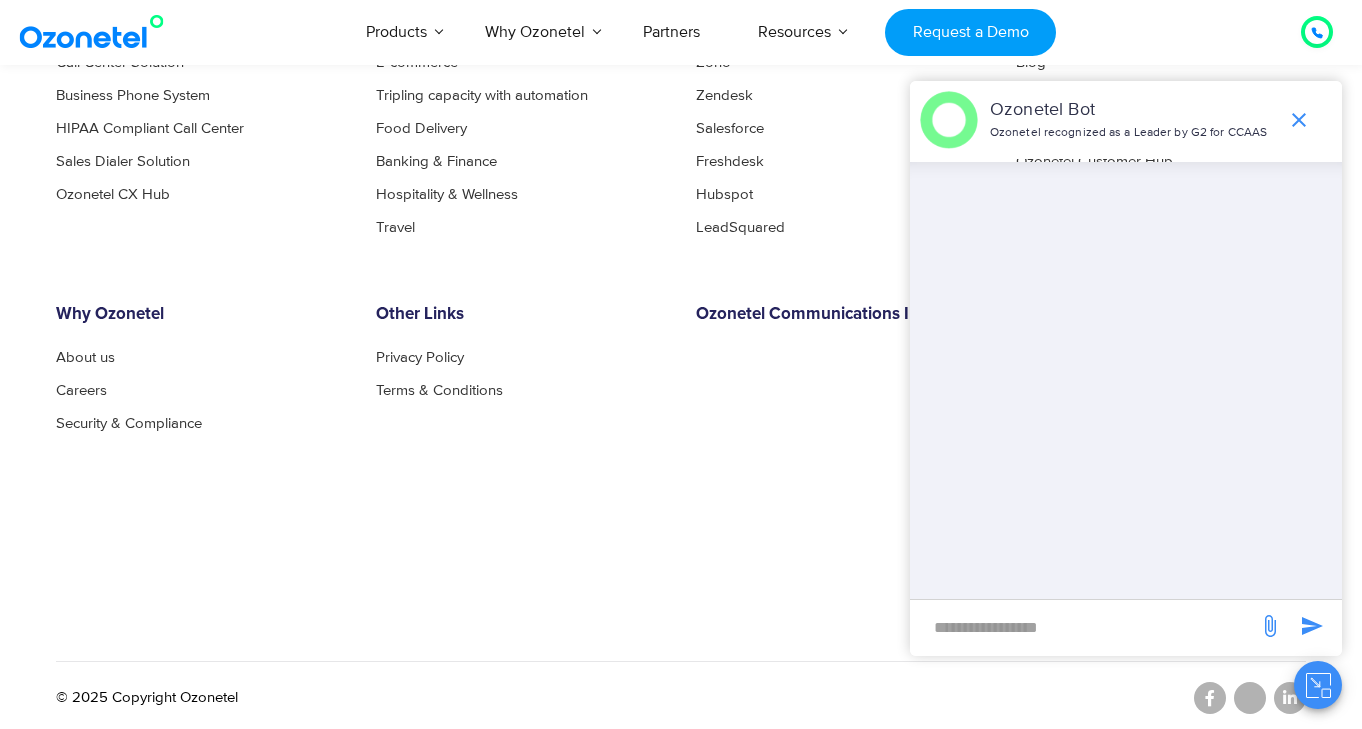 click at bounding box center [1084, 627] 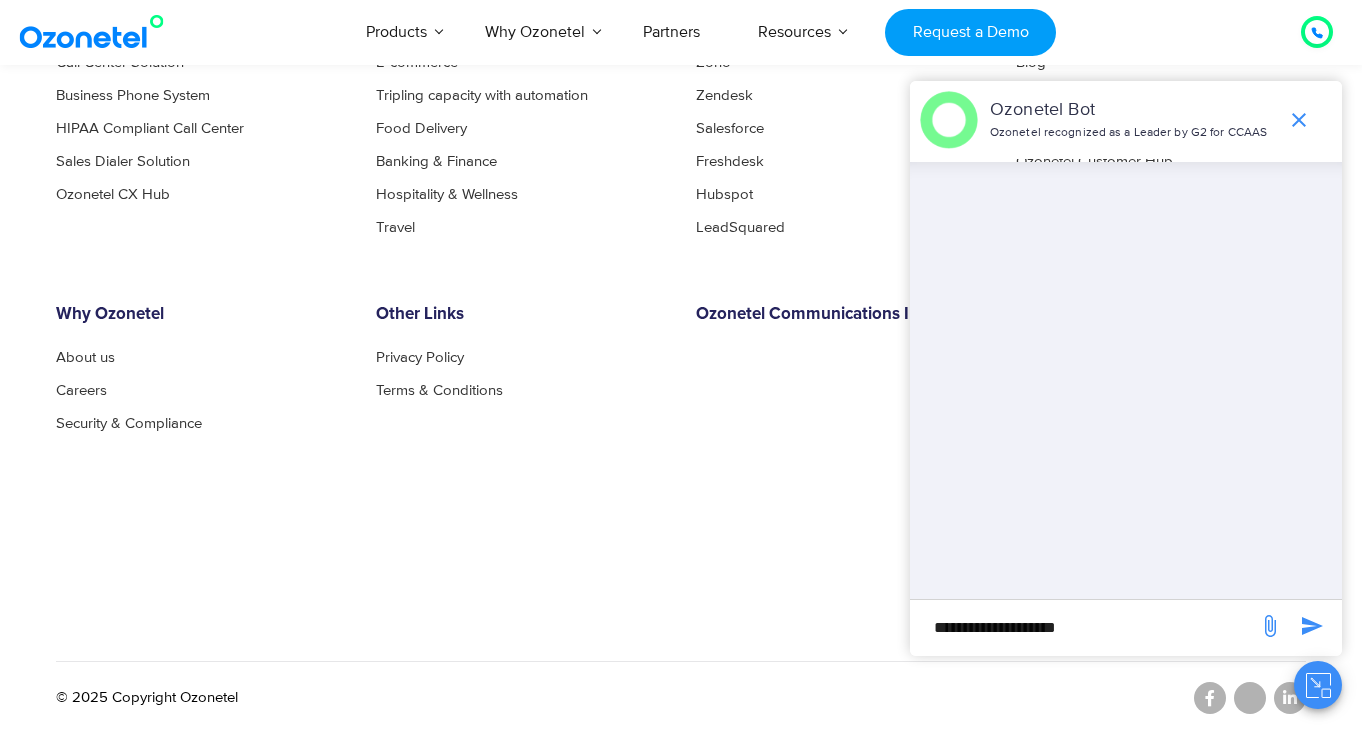 type on "**********" 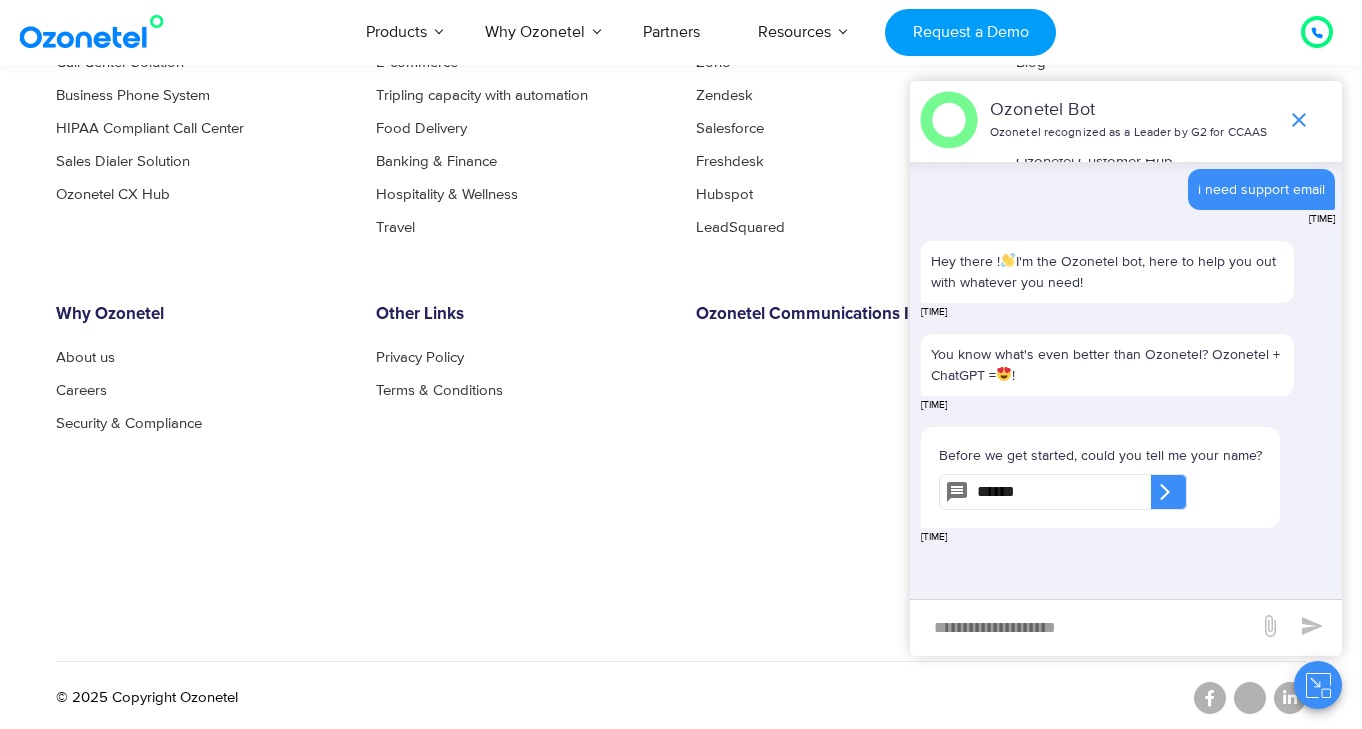 type on "******" 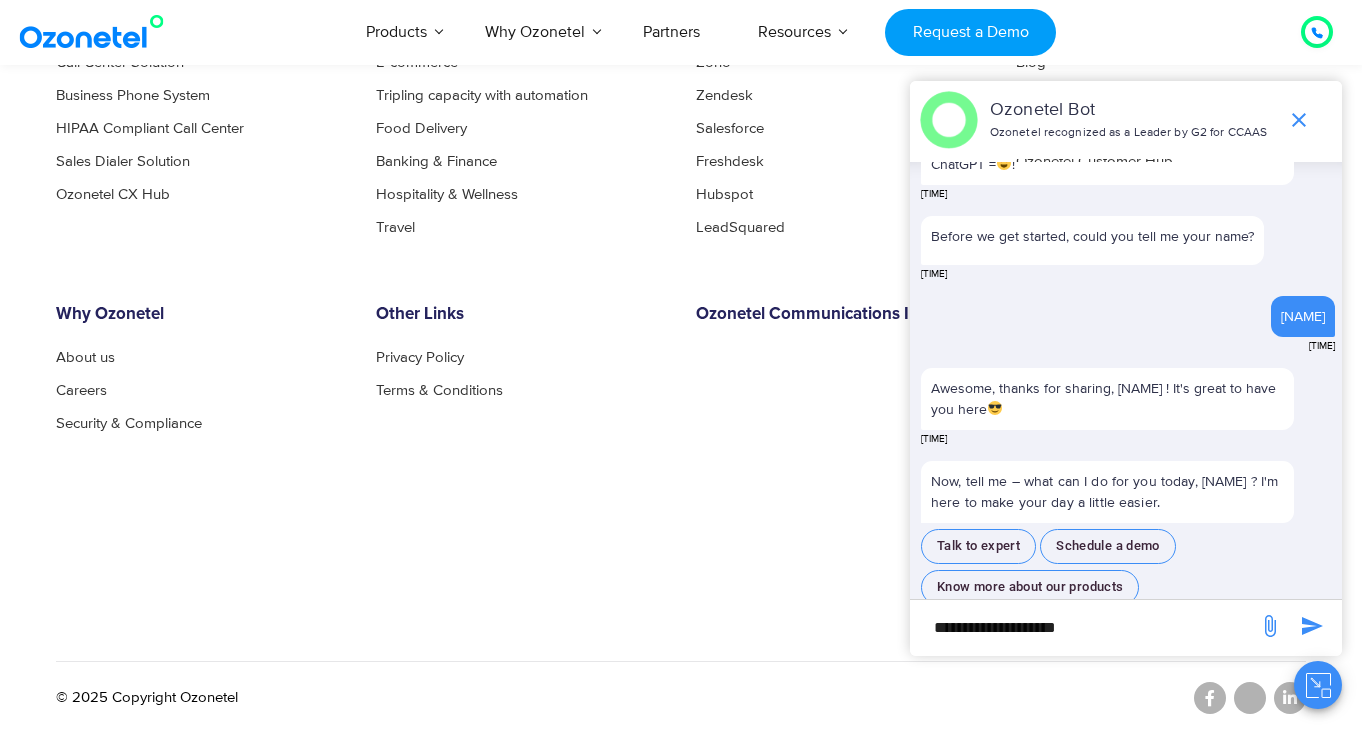 scroll, scrollTop: 227, scrollLeft: 0, axis: vertical 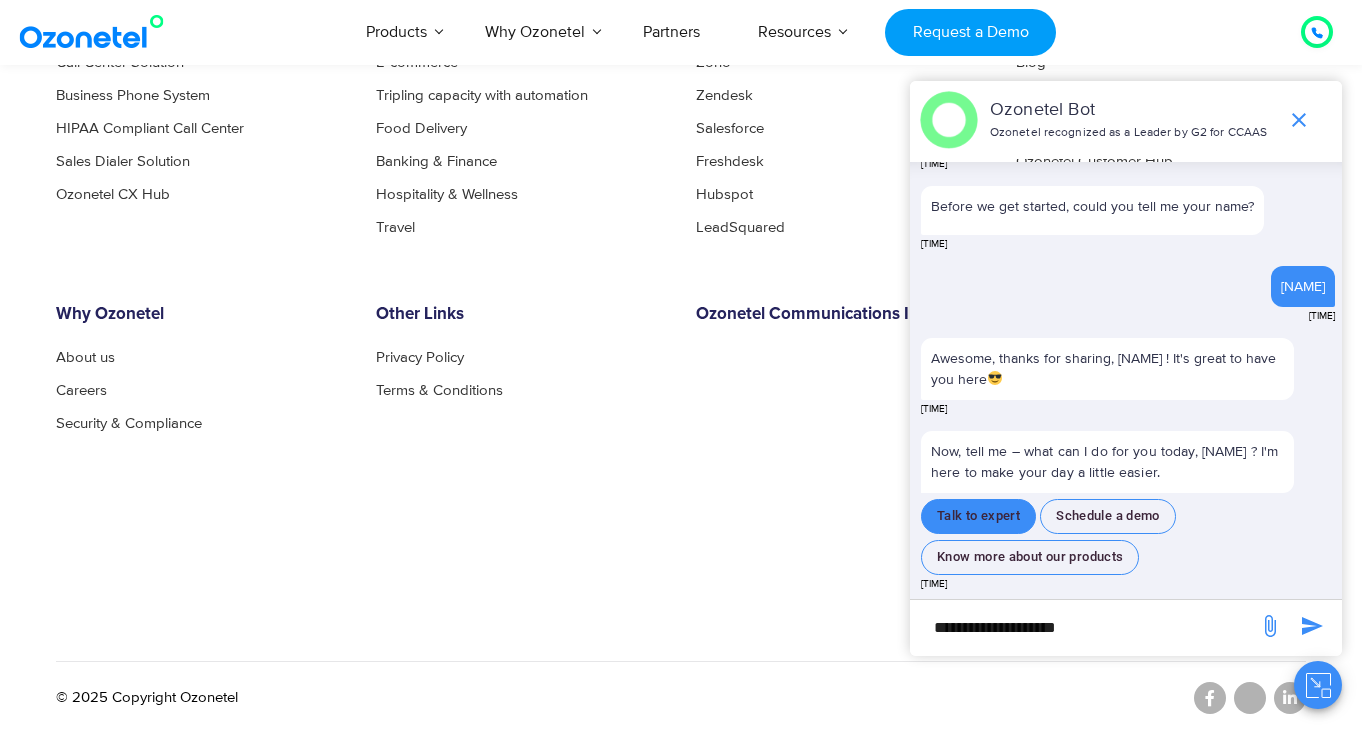 click on "Talk to expert" at bounding box center (978, 516) 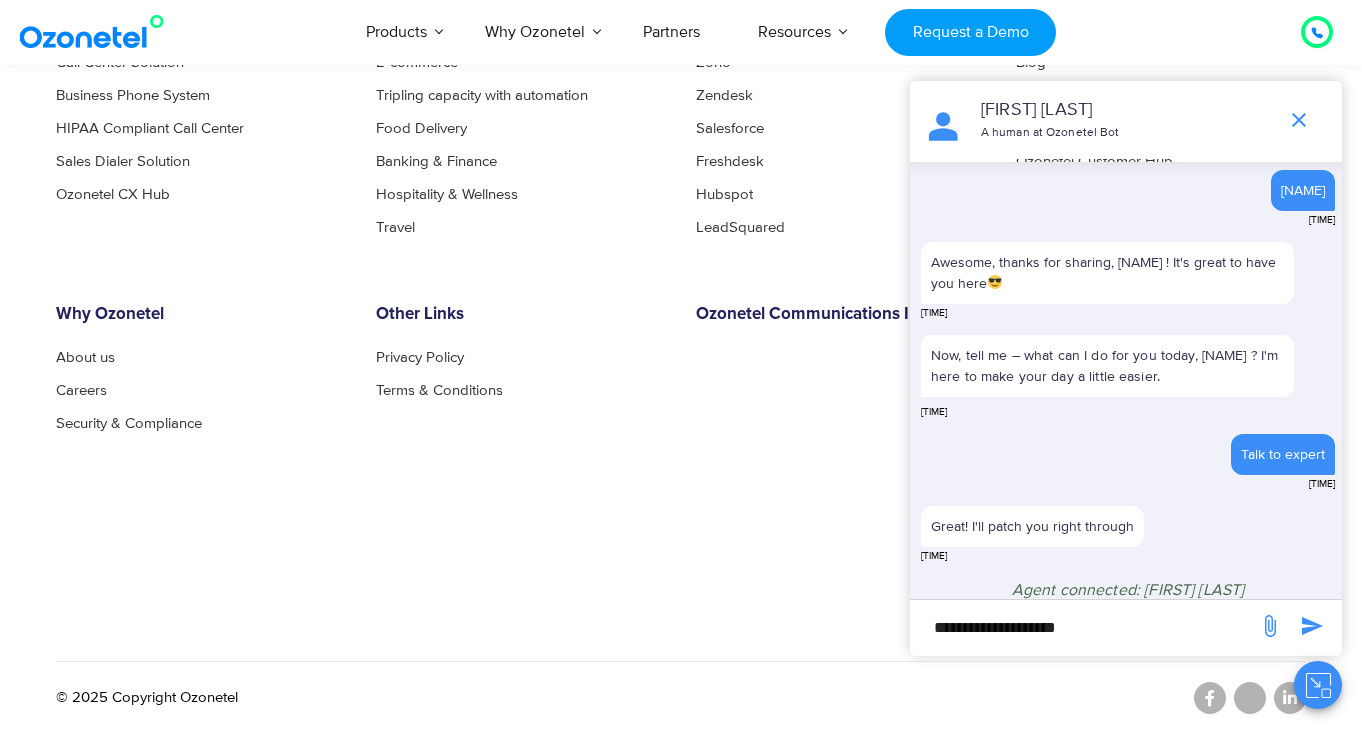 scroll, scrollTop: 319, scrollLeft: 0, axis: vertical 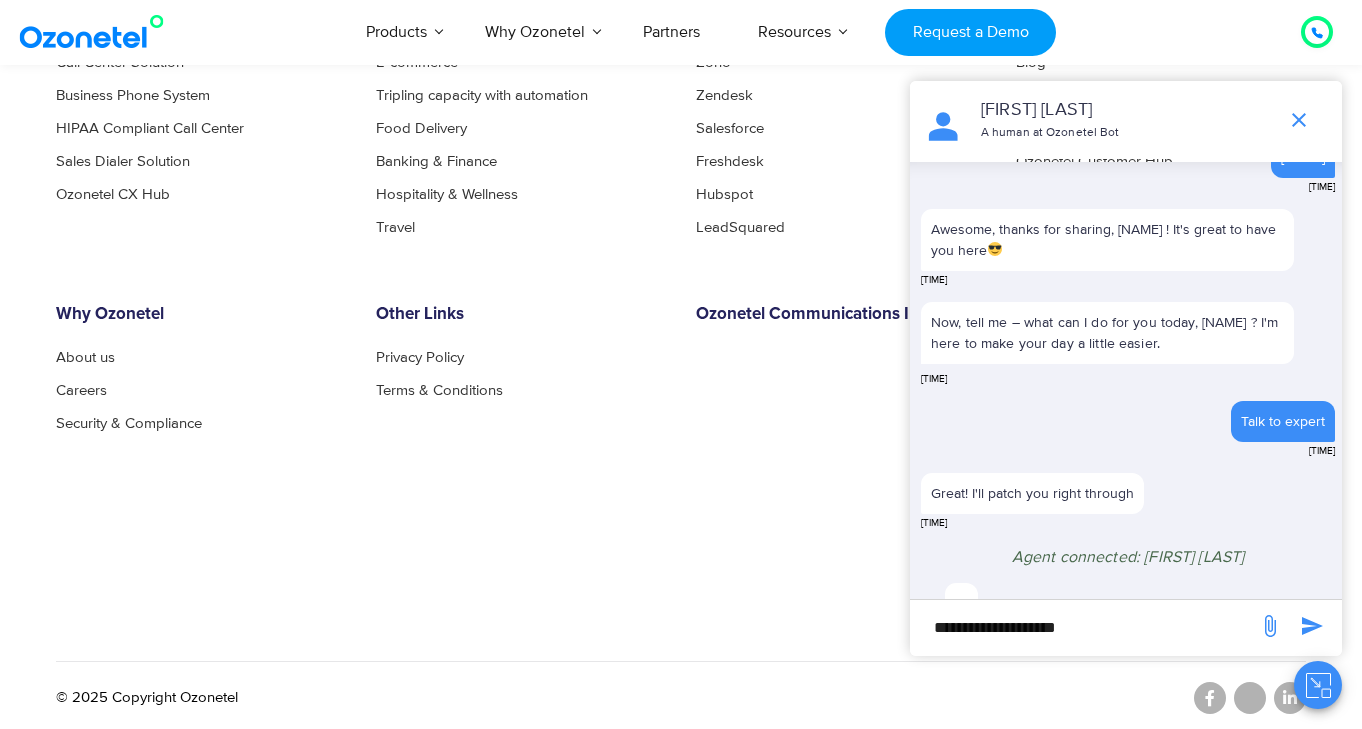 click on "**********" at bounding box center (1084, 627) 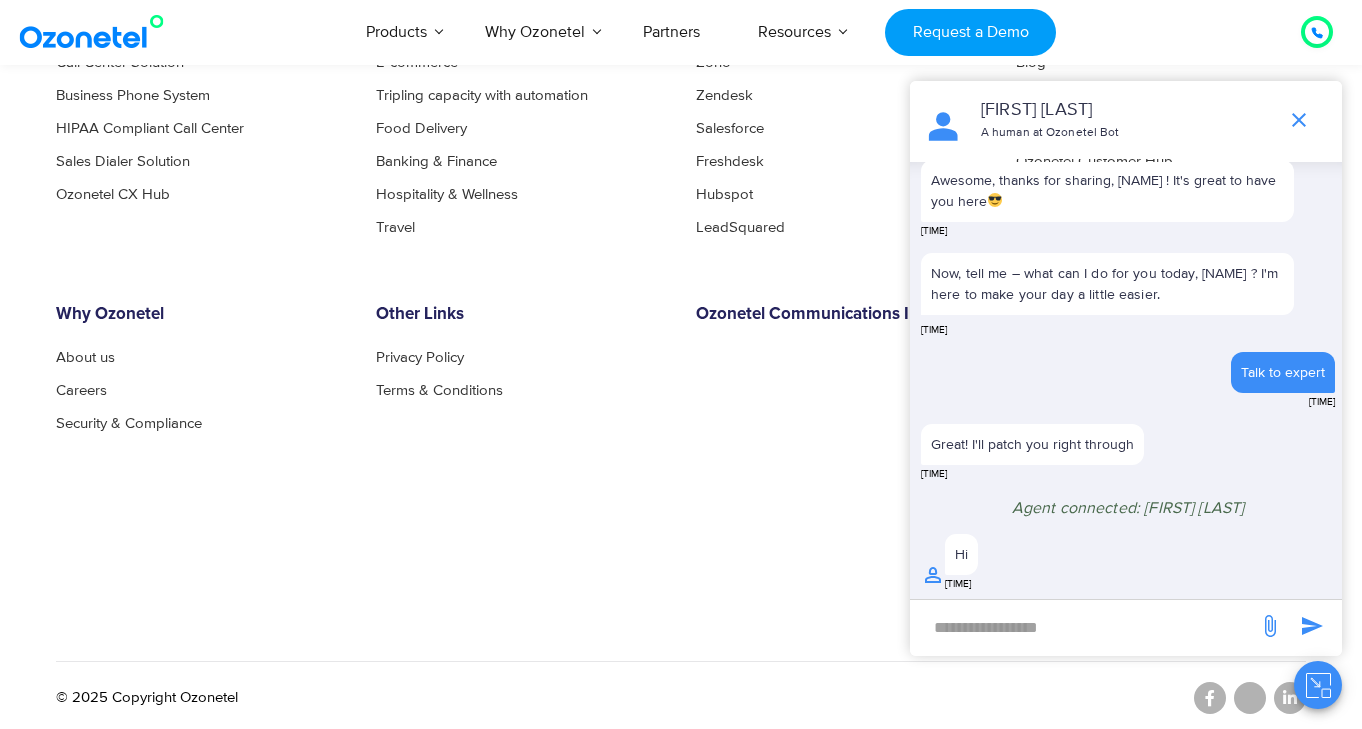 paste on "**********" 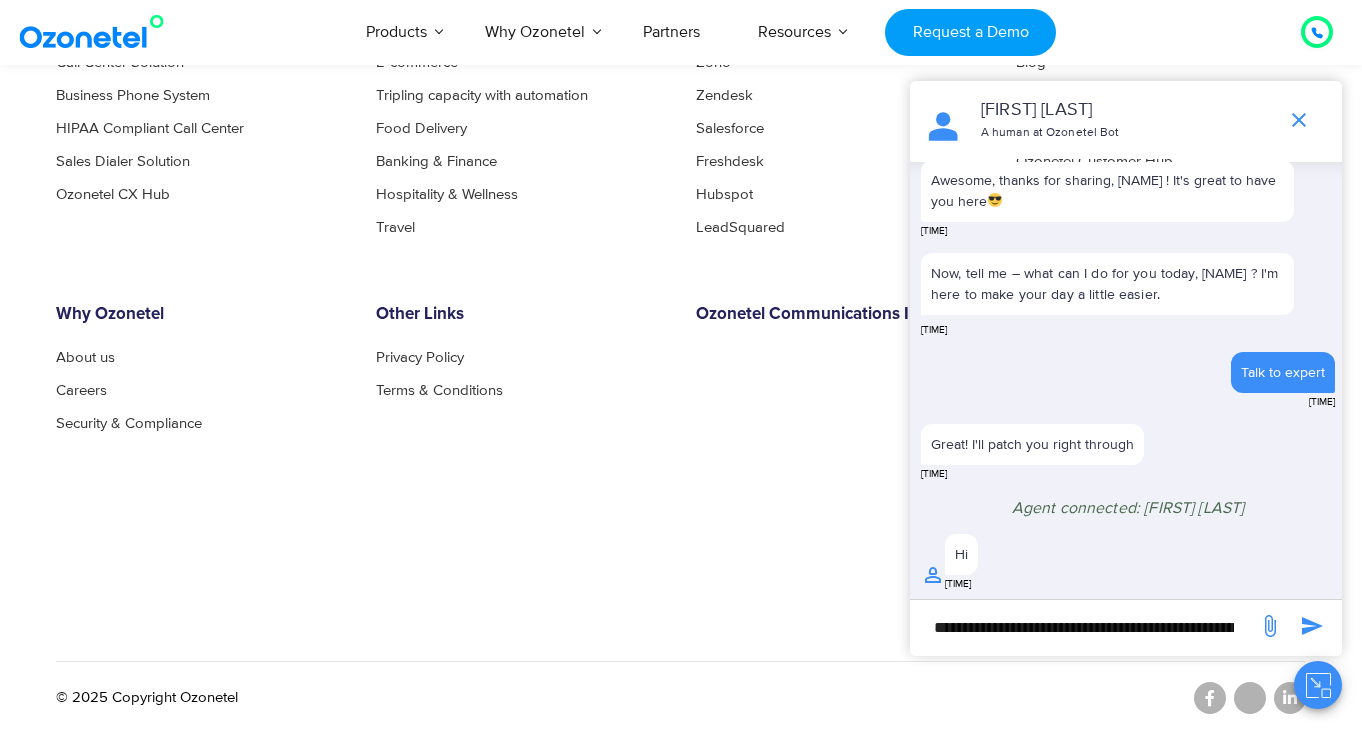 scroll, scrollTop: 0, scrollLeft: 11123, axis: horizontal 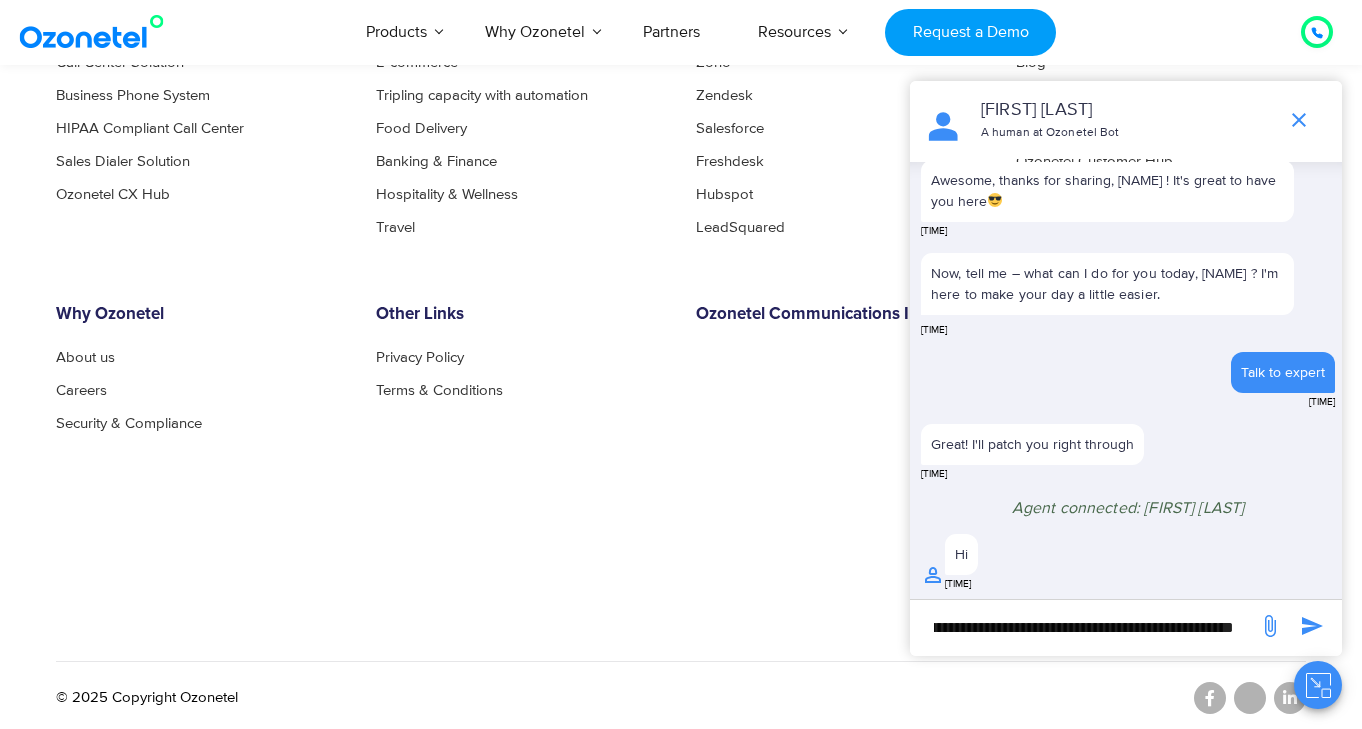 type on "**********" 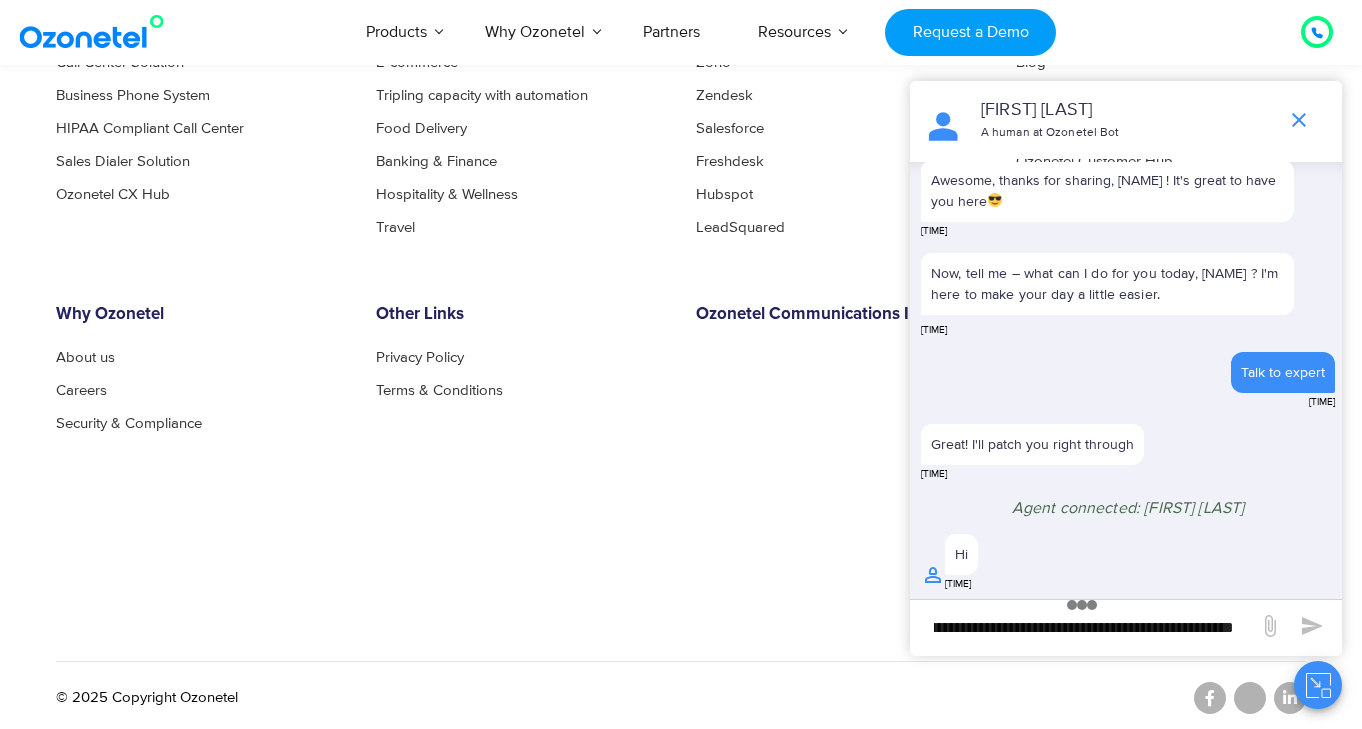 scroll, scrollTop: 0, scrollLeft: 0, axis: both 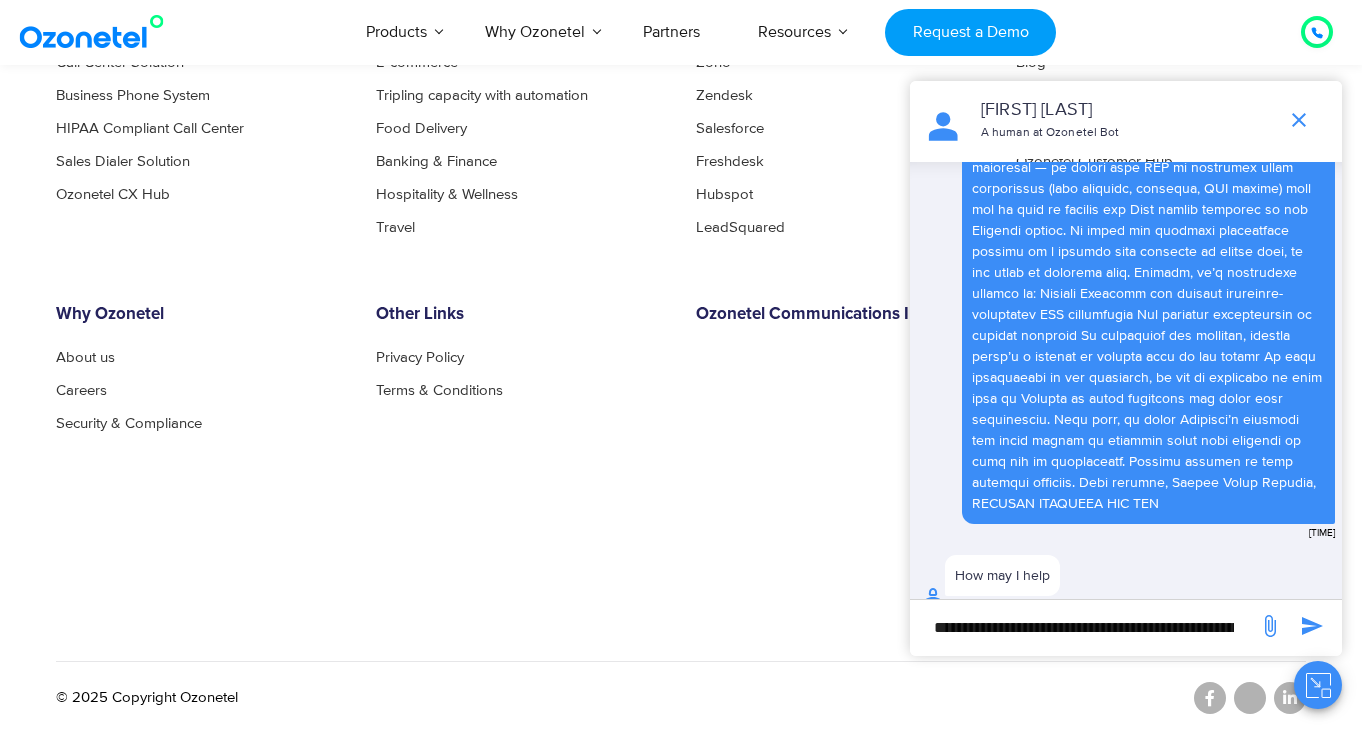 click on "Why Ozonetel
About us
Careers
Security & Compliance" at bounding box center (201, 438) 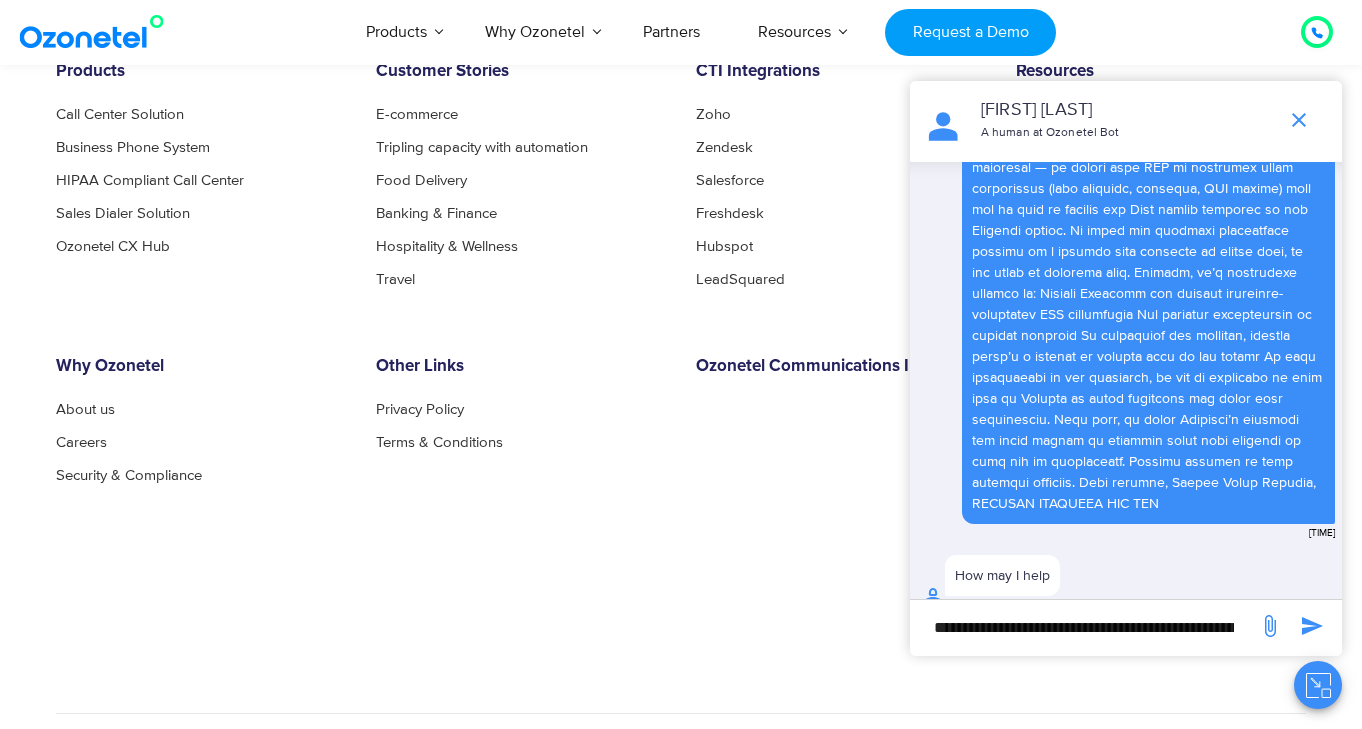 scroll, scrollTop: 2752, scrollLeft: 0, axis: vertical 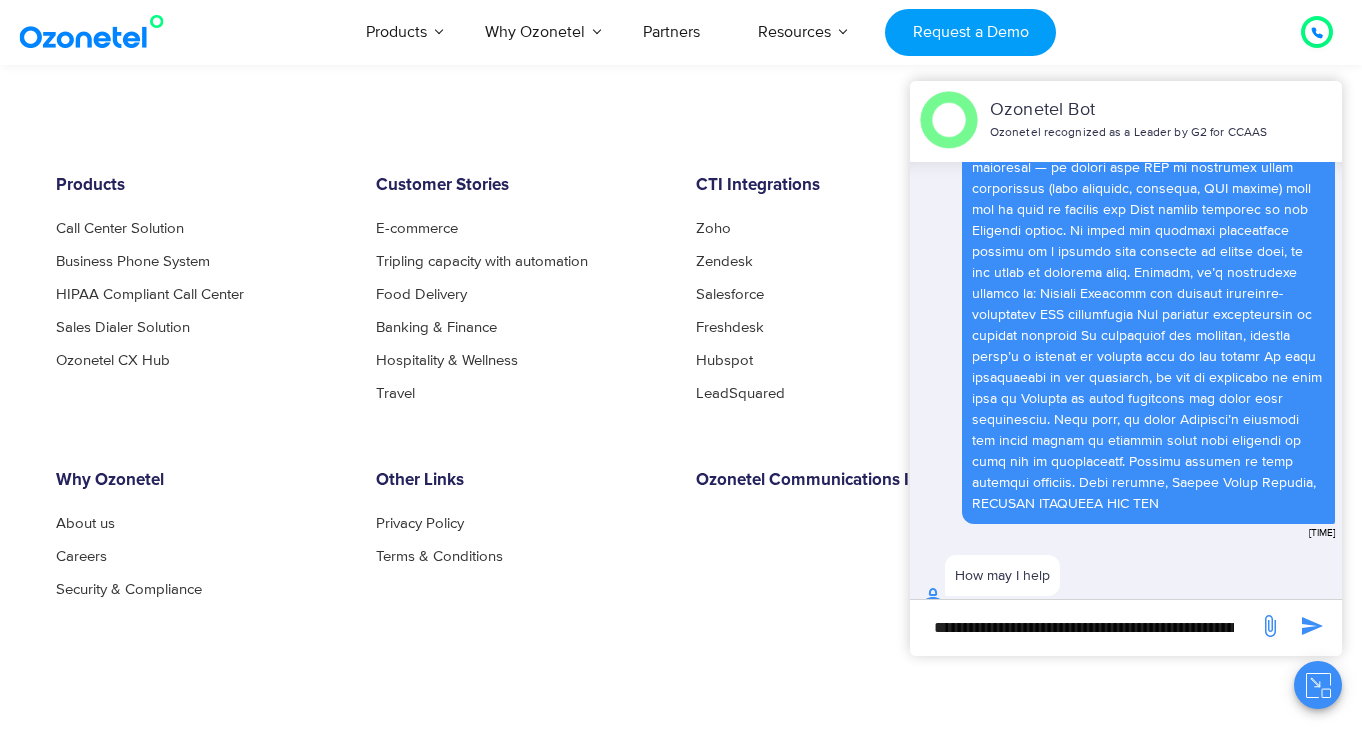 click at bounding box center [1318, 685] 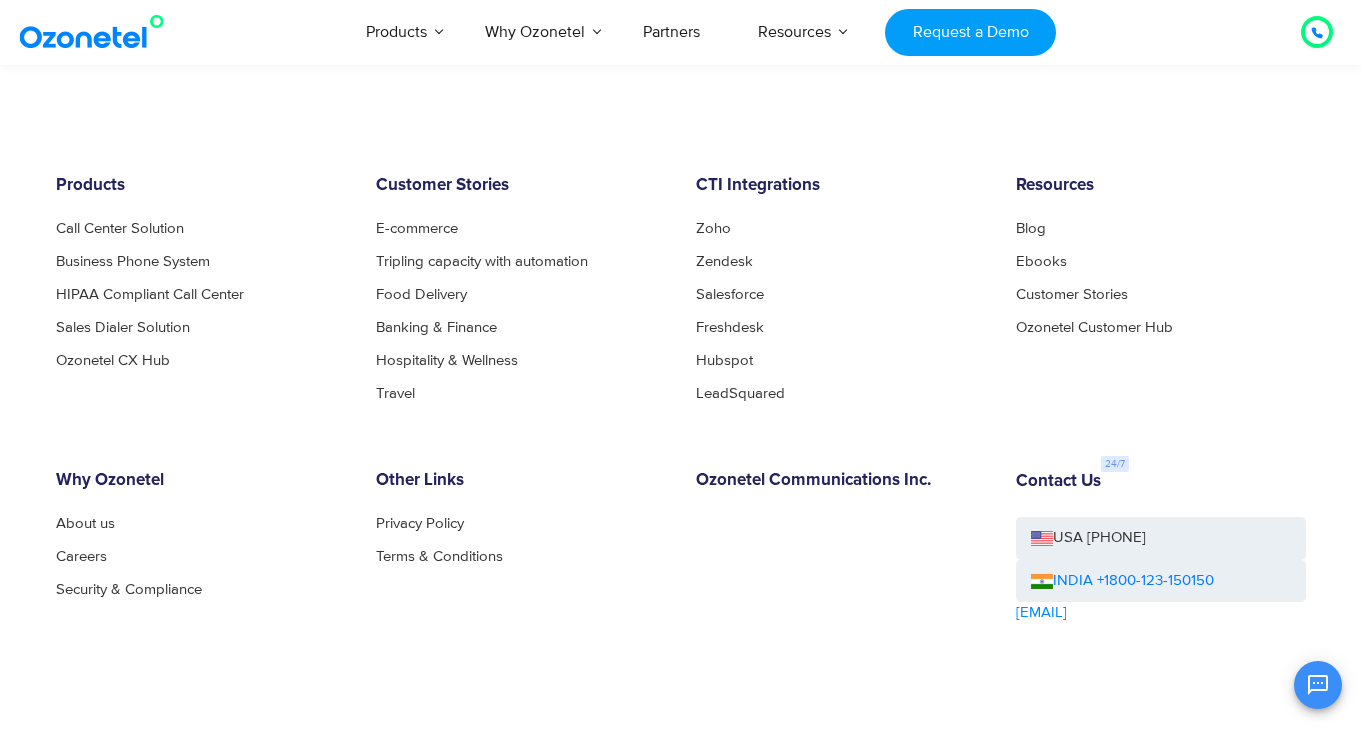 scroll, scrollTop: 1074, scrollLeft: 0, axis: vertical 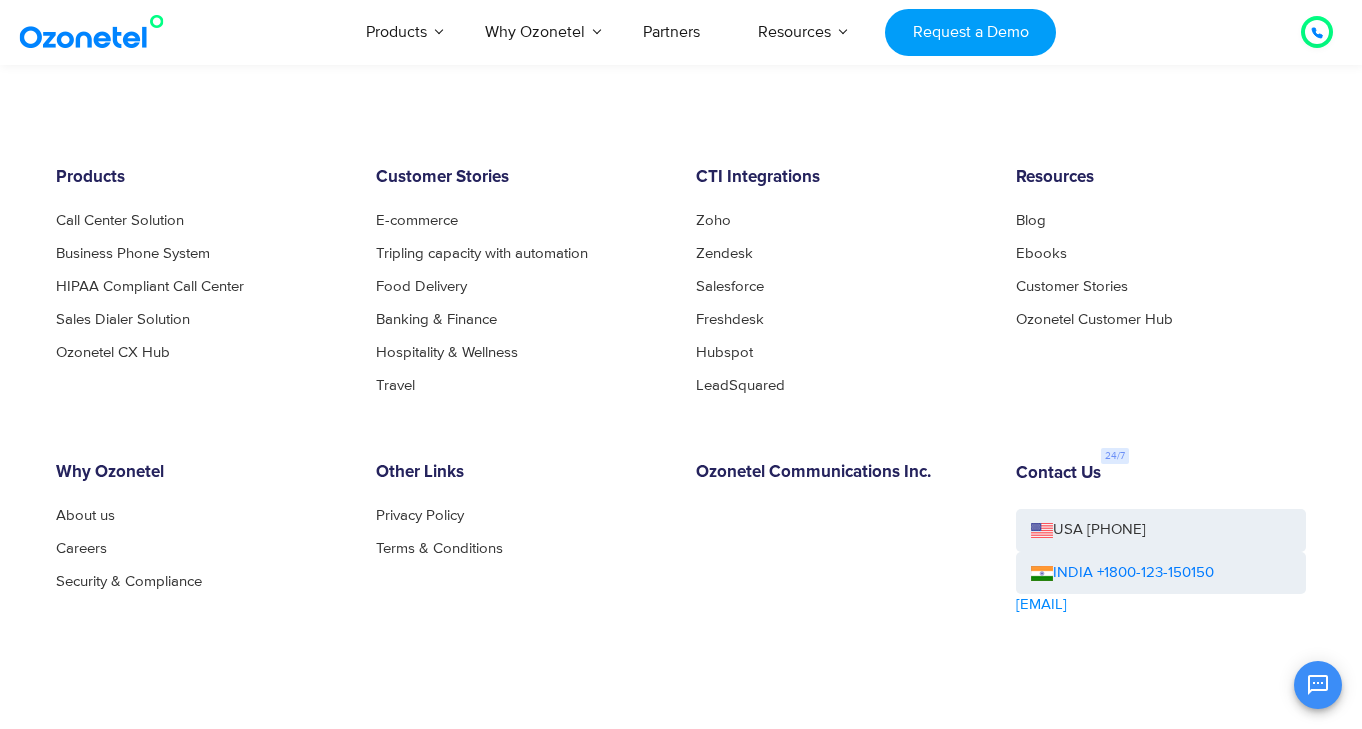 click at bounding box center [1318, 685] 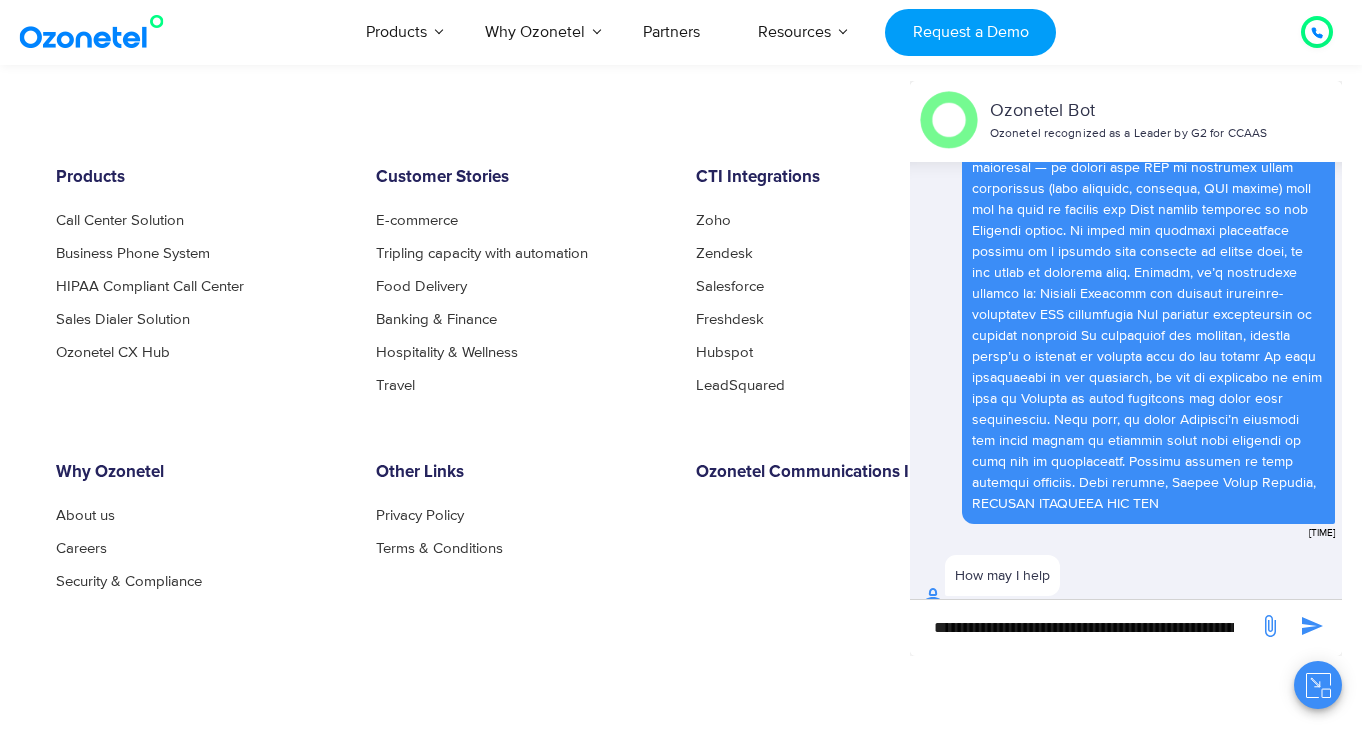 scroll, scrollTop: 2763, scrollLeft: 0, axis: vertical 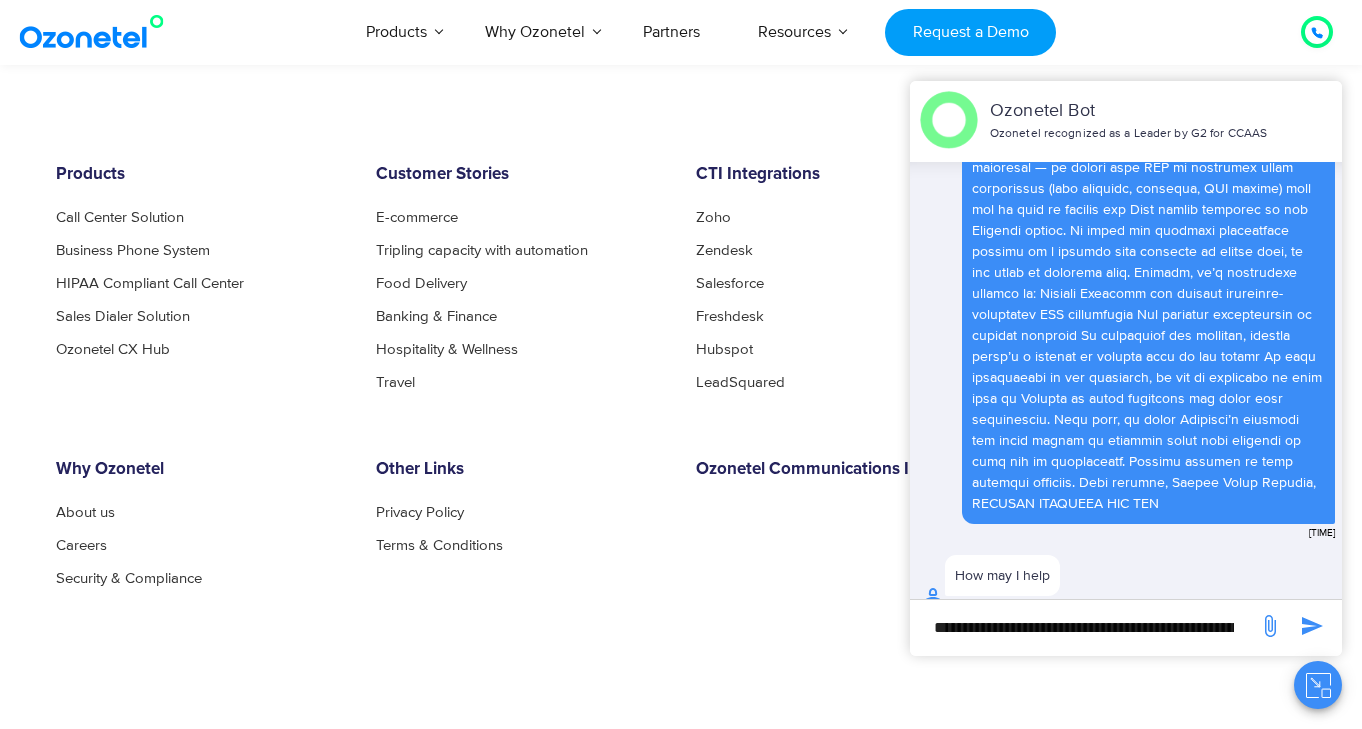 drag, startPoint x: 1130, startPoint y: 616, endPoint x: 1007, endPoint y: 597, distance: 124.45883 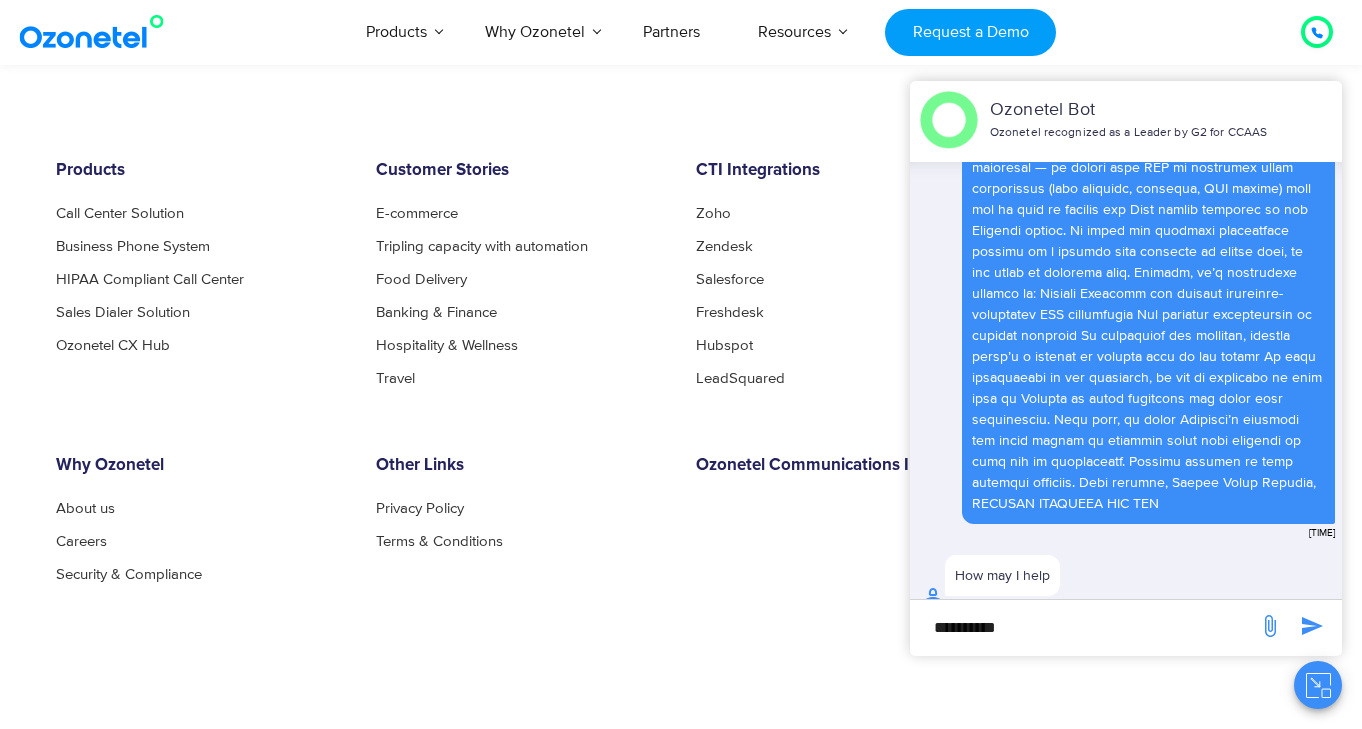 type on "**********" 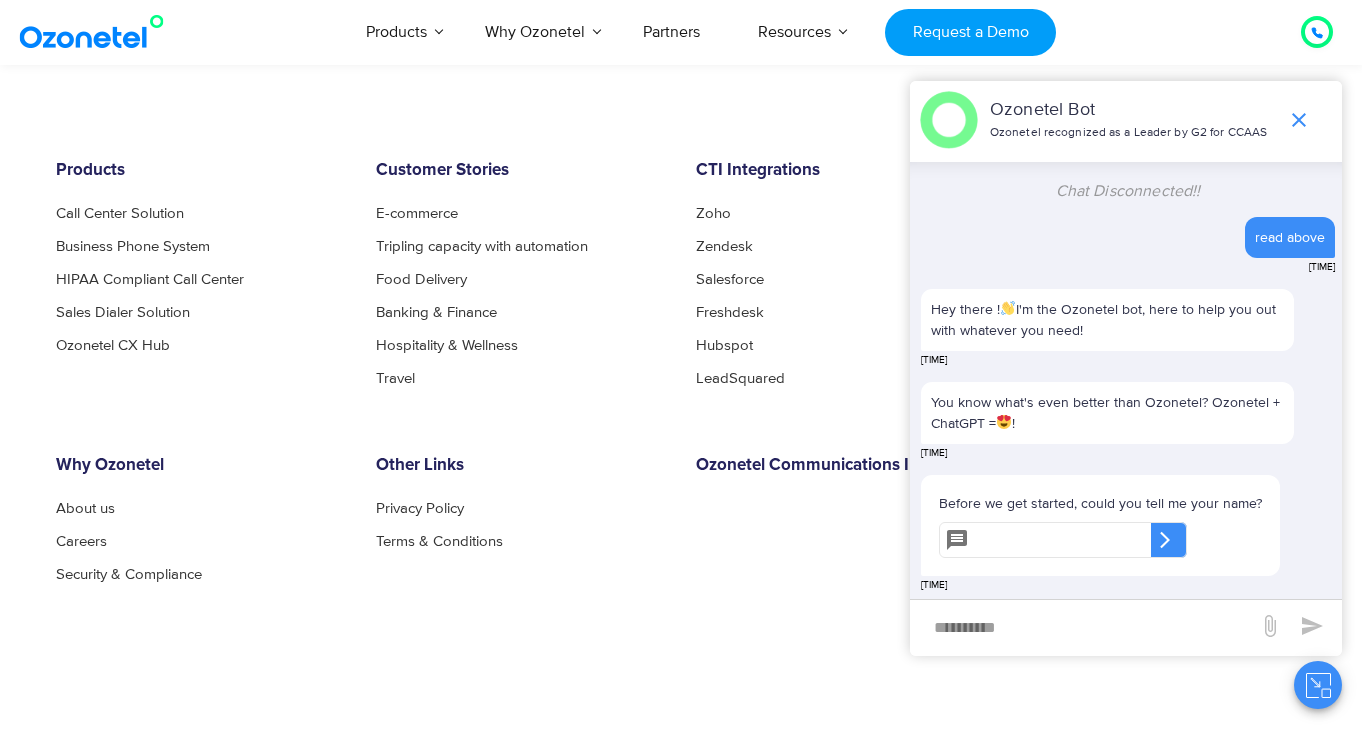 scroll, scrollTop: 1656, scrollLeft: 0, axis: vertical 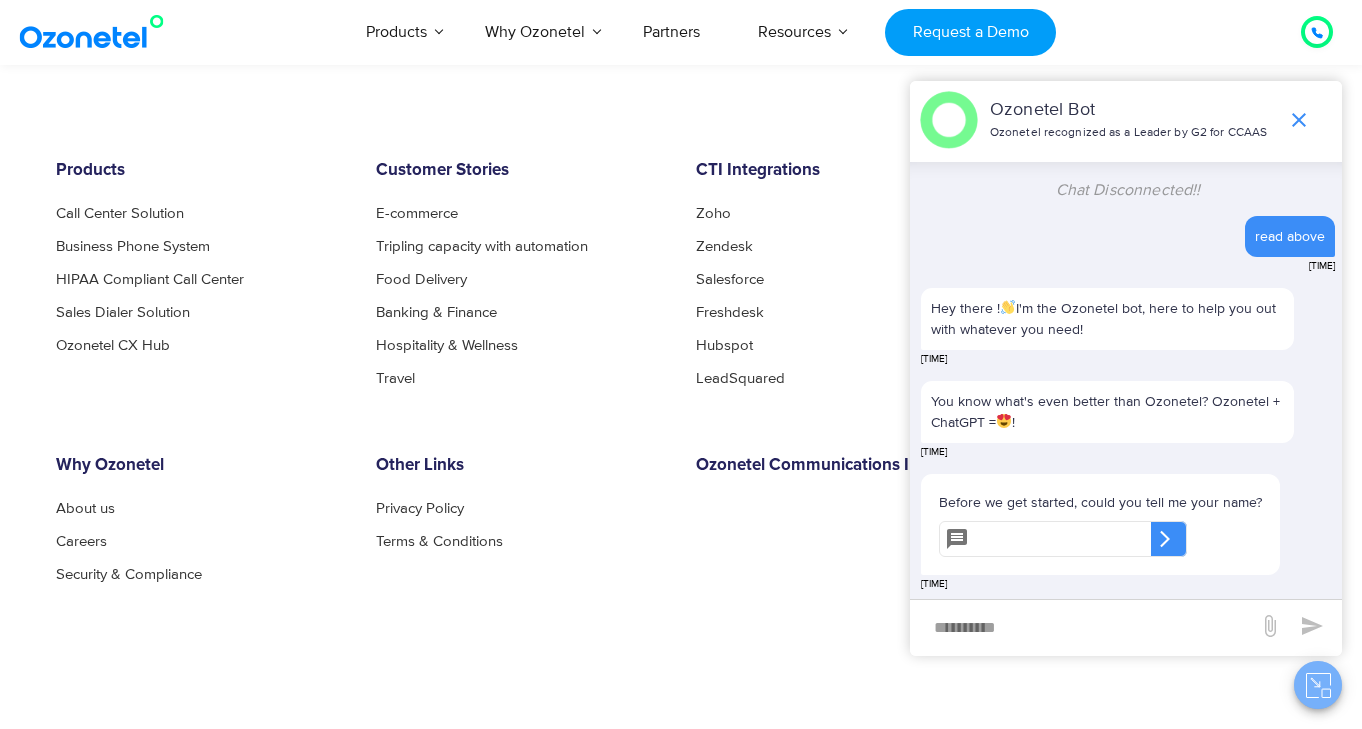 drag, startPoint x: 1327, startPoint y: 680, endPoint x: 1043, endPoint y: 536, distance: 318.4211 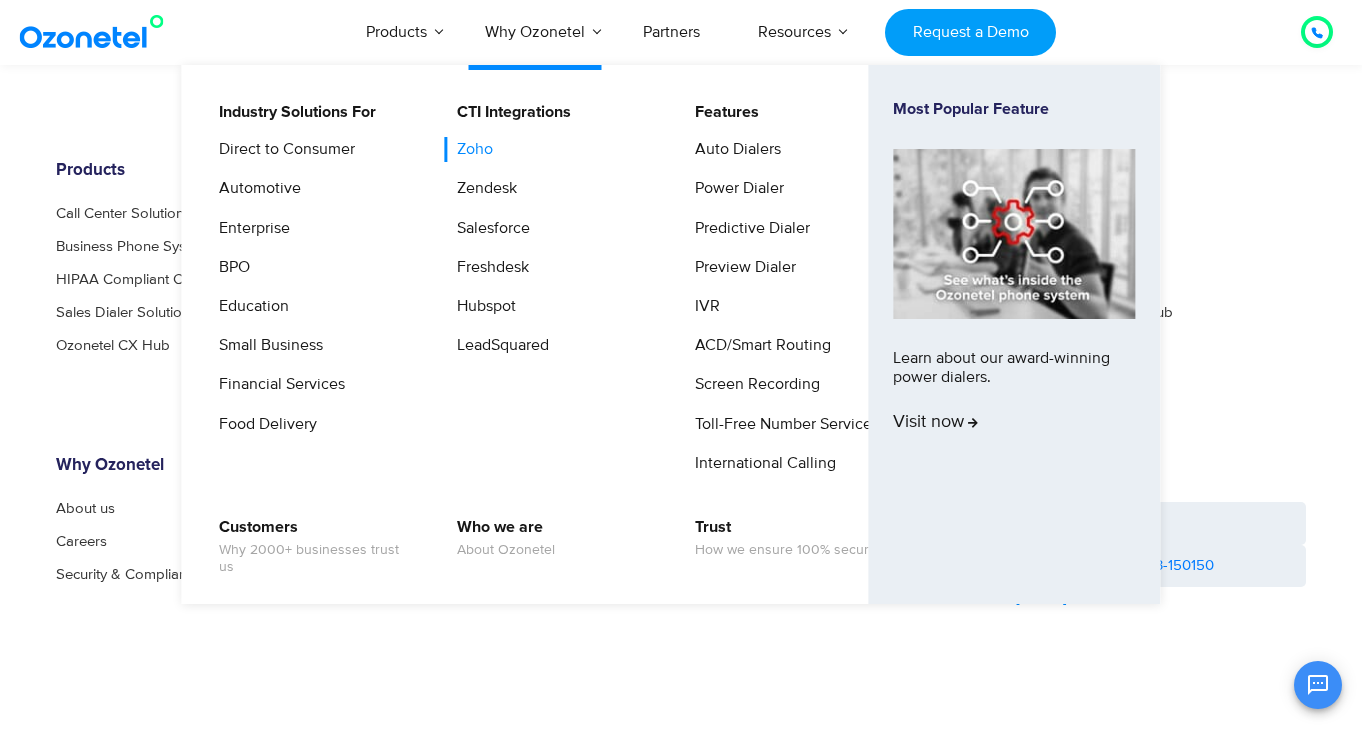 click on "Zoho" at bounding box center [470, 149] 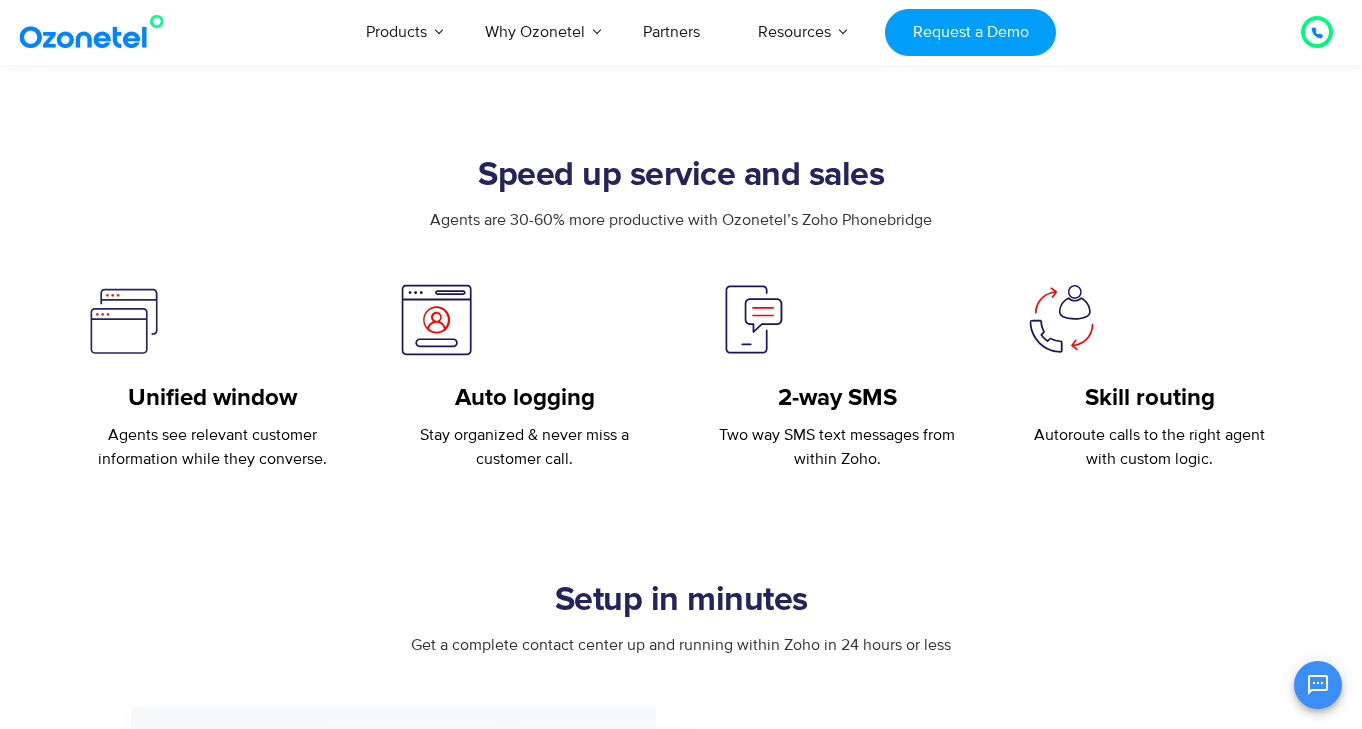 scroll, scrollTop: 715, scrollLeft: 0, axis: vertical 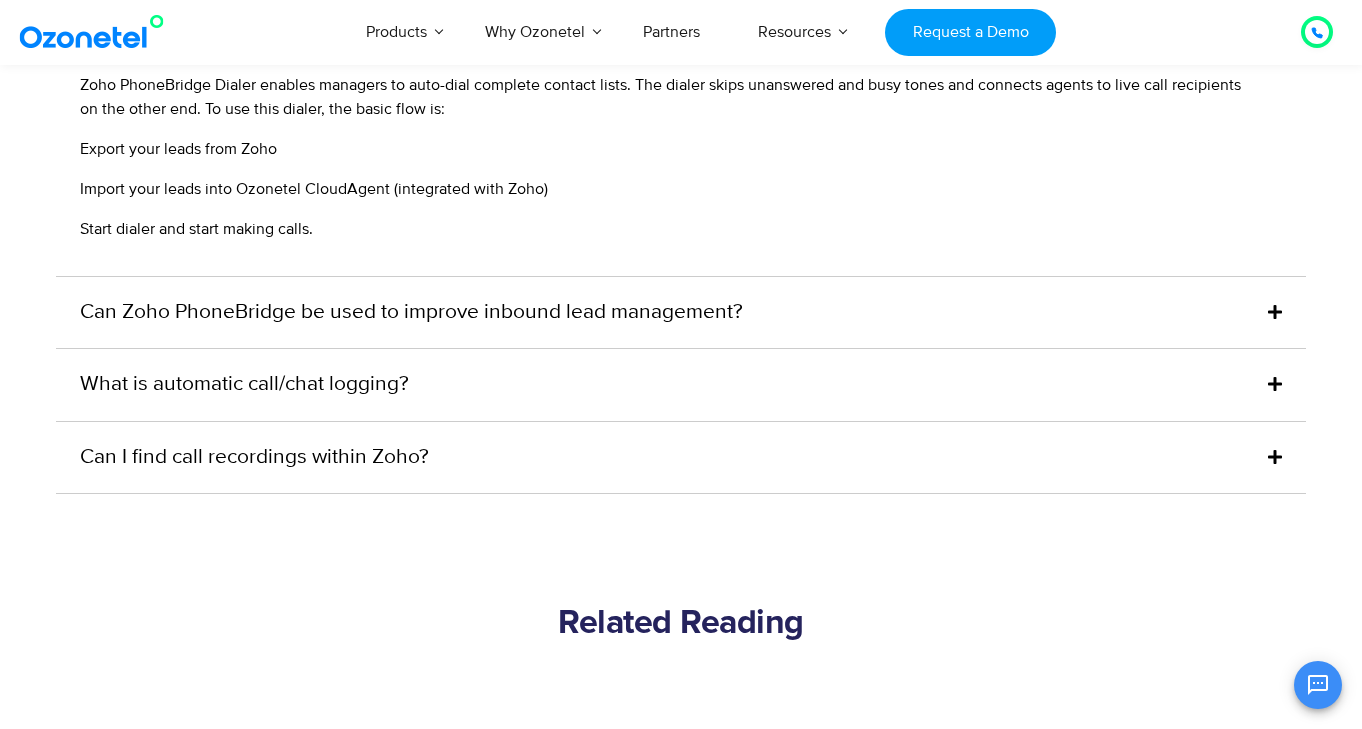 click on "Can Zoho PhoneBridge  be used to improve inbound lead management?" at bounding box center (411, 313) 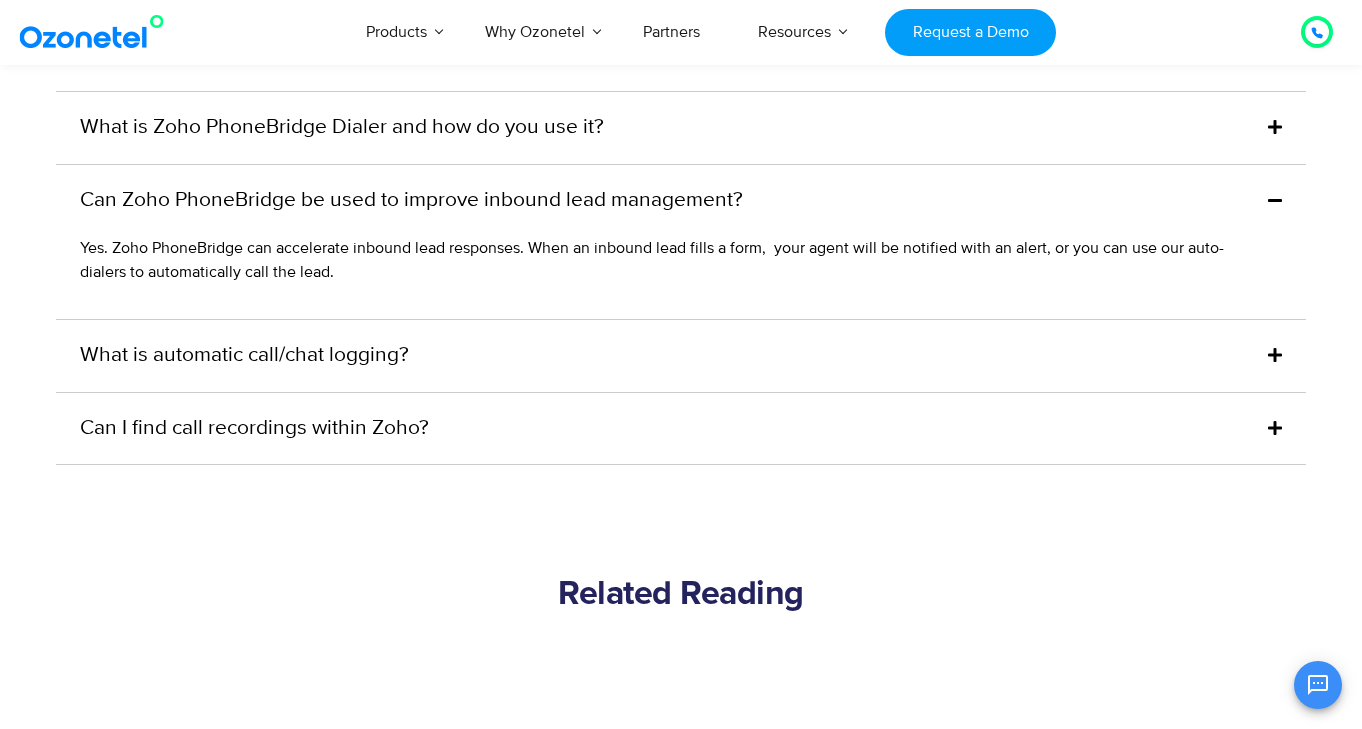 scroll, scrollTop: 4941, scrollLeft: 0, axis: vertical 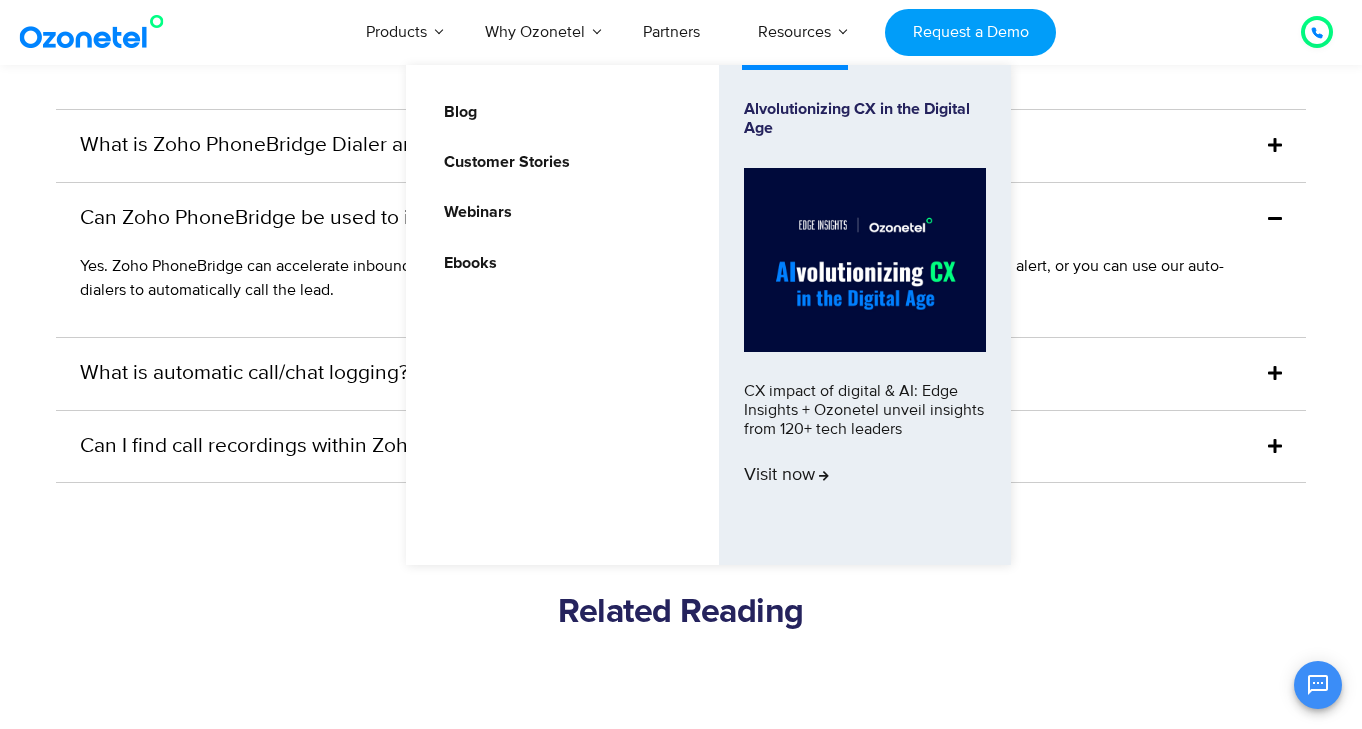 click on "Alvolutionizing CX in the Digital Age CX impact of digital & AI: Edge Insights + Ozonetel unveil insights from 120+ tech leaders Visit now" at bounding box center [865, 315] 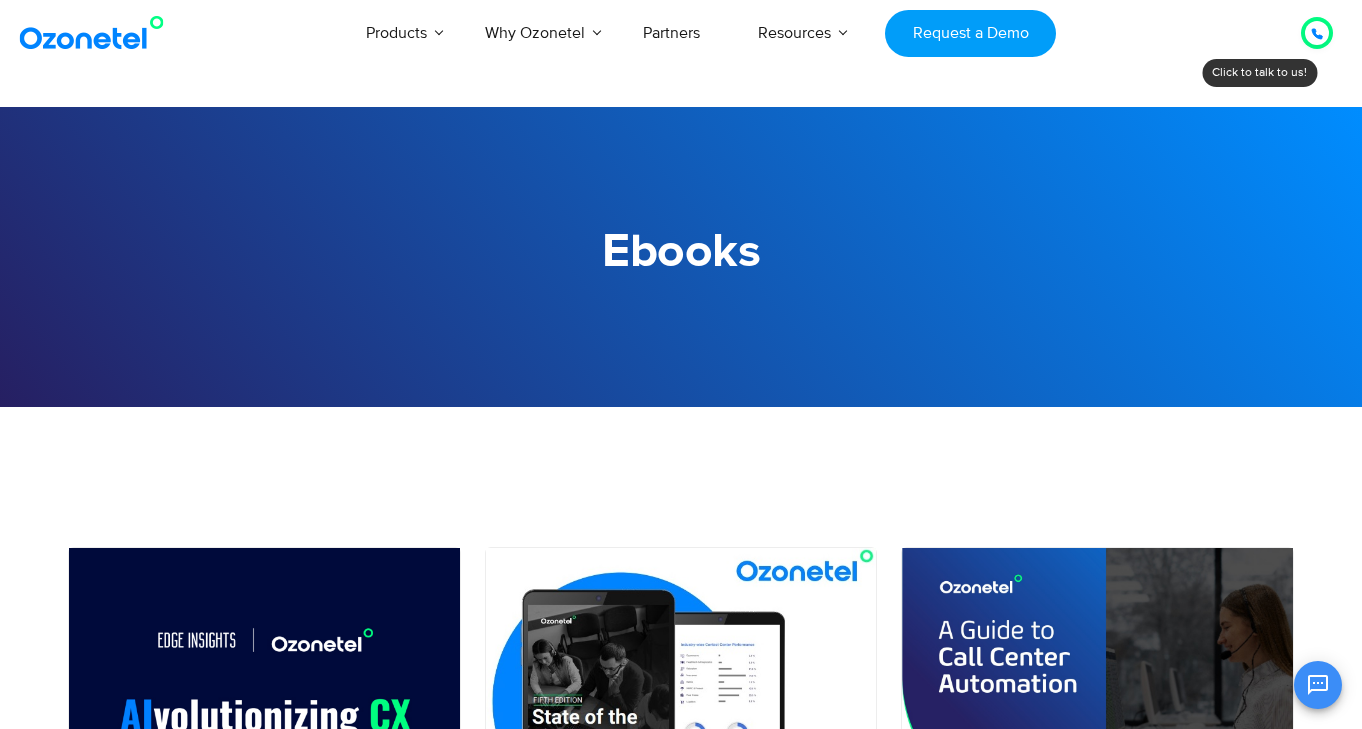 scroll, scrollTop: 0, scrollLeft: 0, axis: both 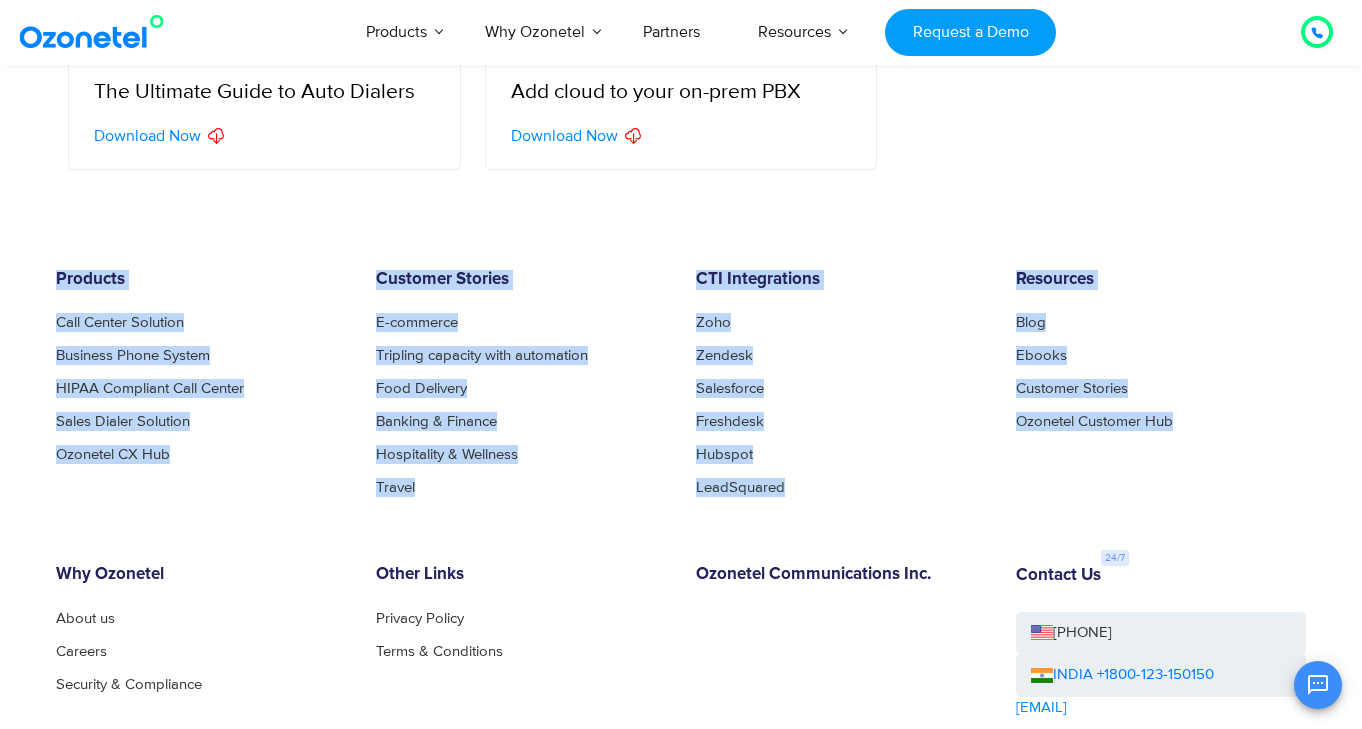 drag, startPoint x: 56, startPoint y: 271, endPoint x: 1094, endPoint y: 473, distance: 1057.4724 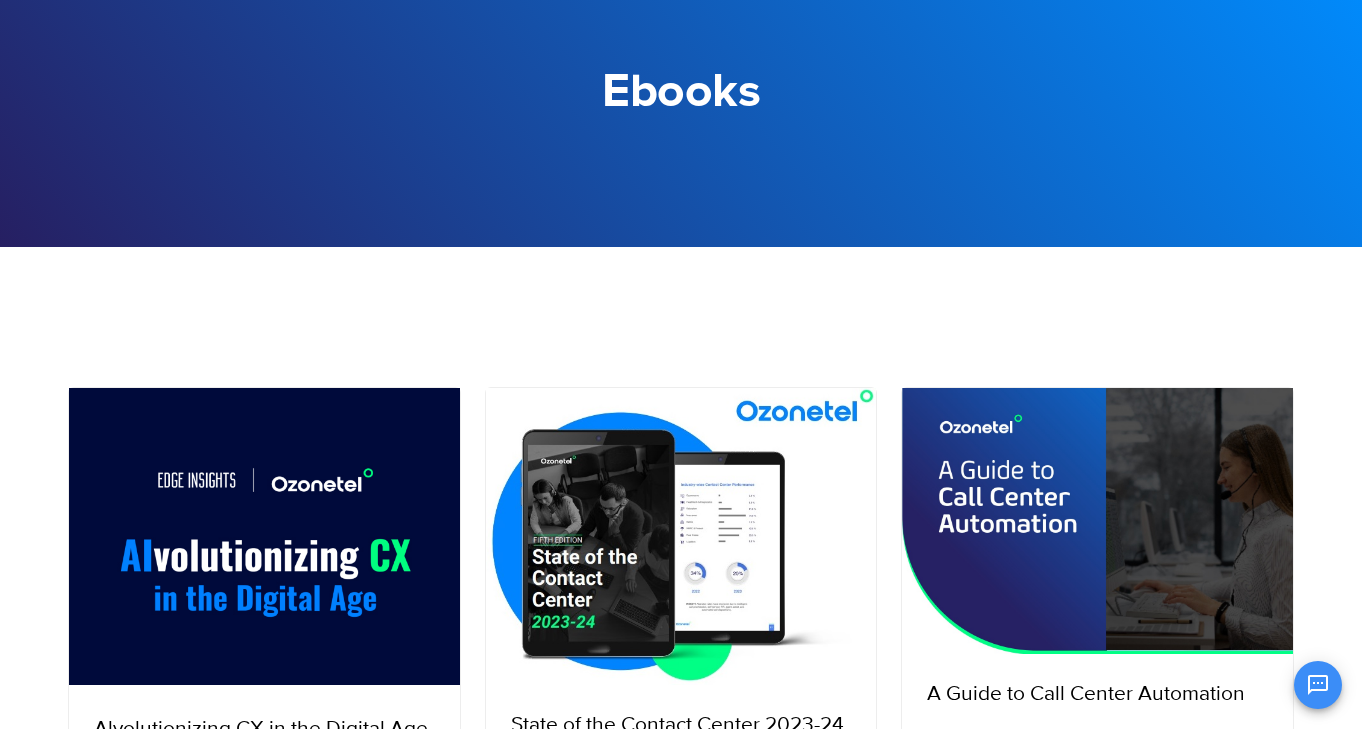 scroll, scrollTop: 0, scrollLeft: 0, axis: both 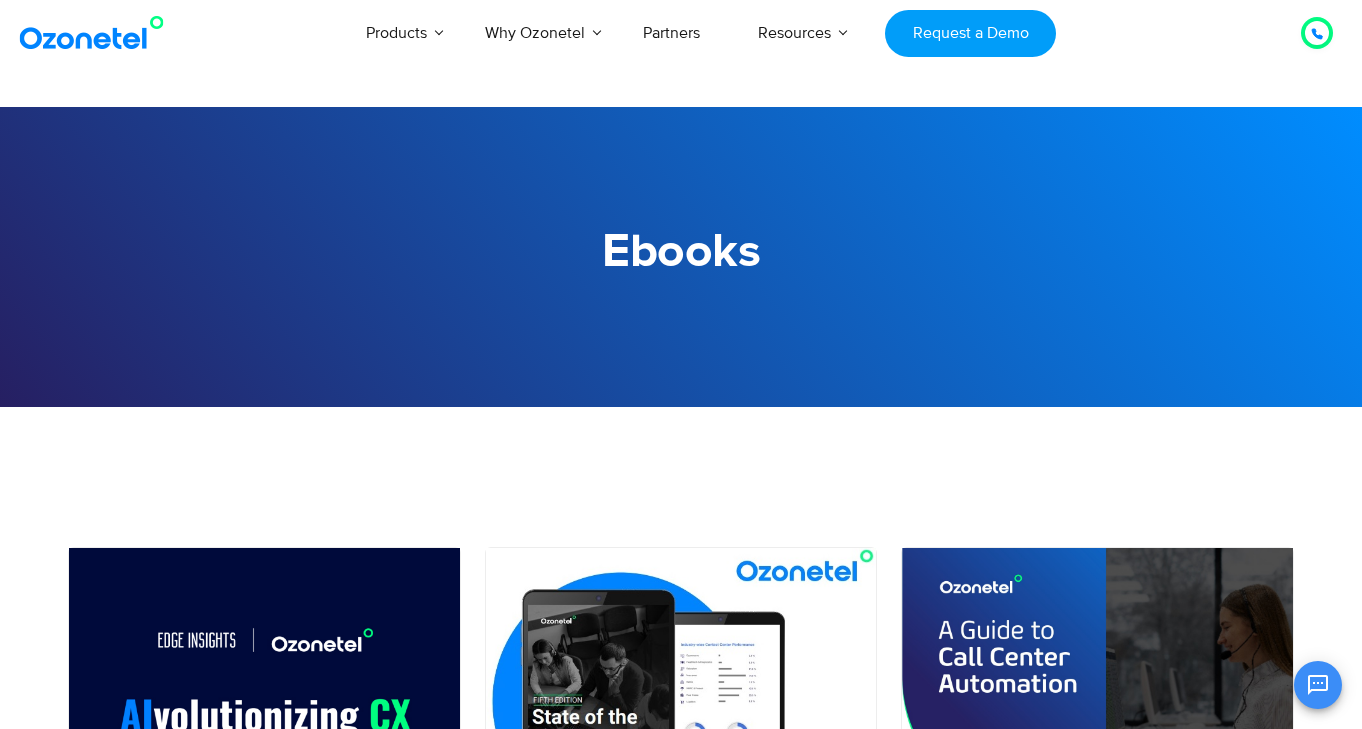 click at bounding box center (1318, 685) 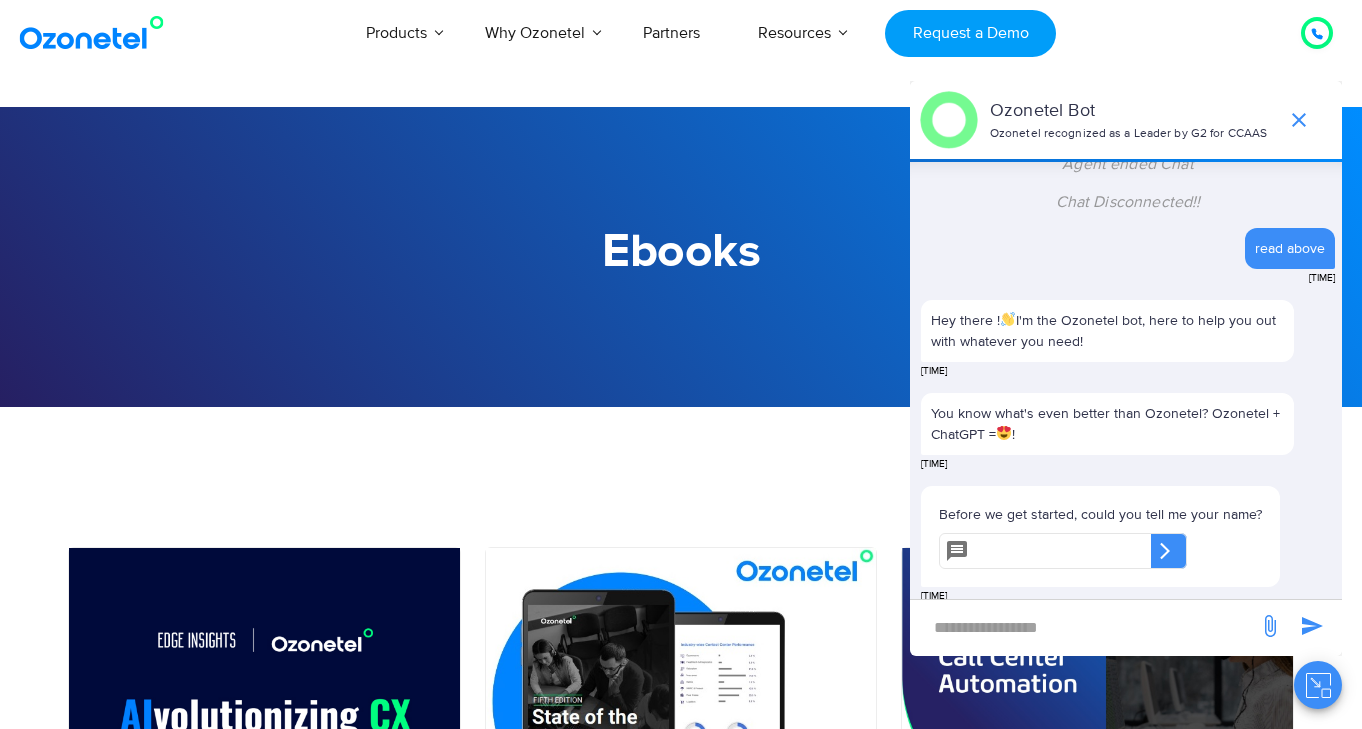 scroll, scrollTop: 1102, scrollLeft: 0, axis: vertical 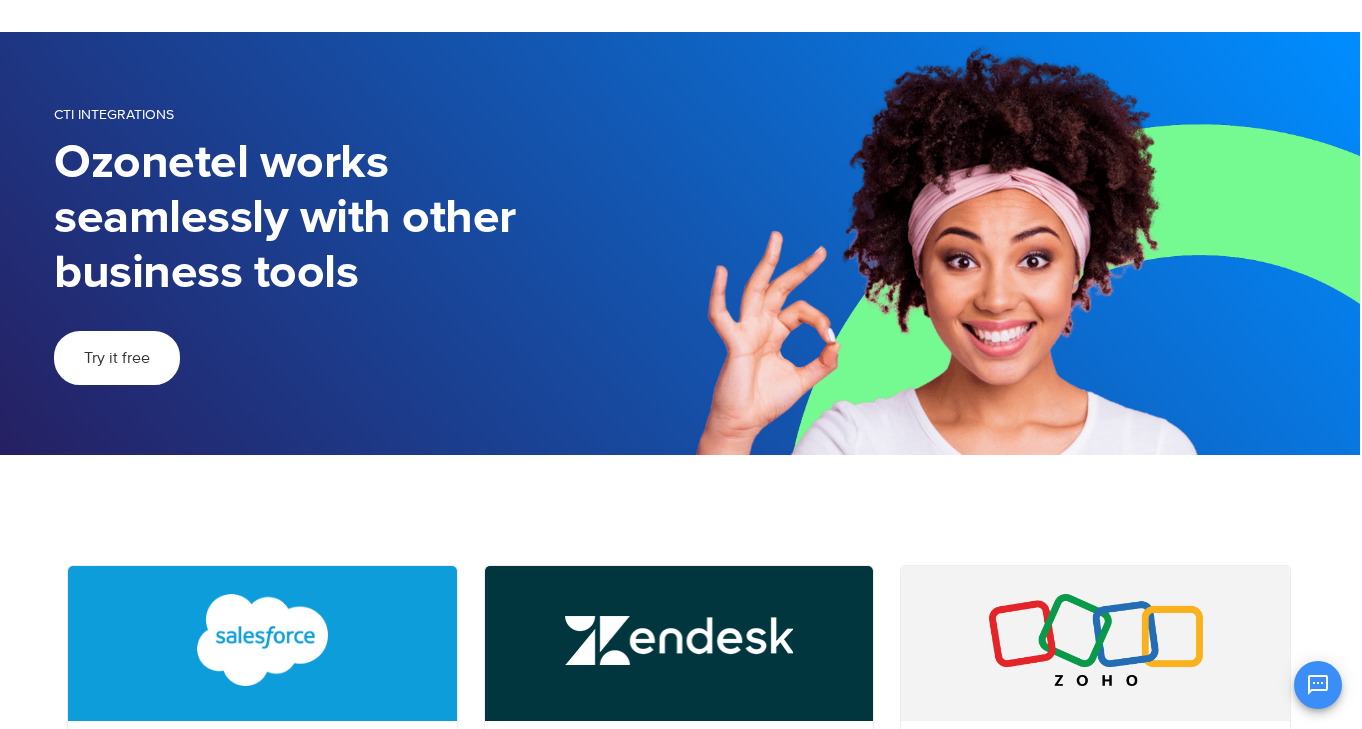 click on "Try it free" at bounding box center [117, 358] 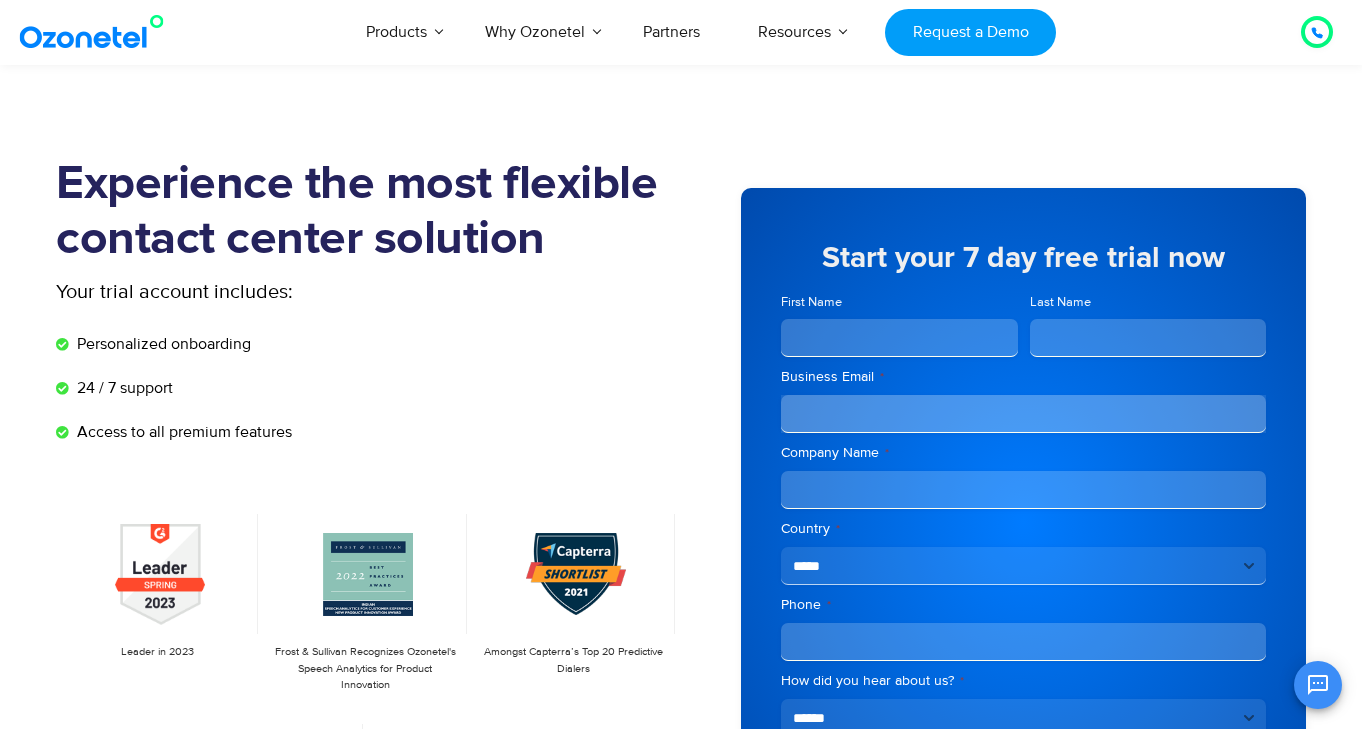 scroll, scrollTop: 514, scrollLeft: 0, axis: vertical 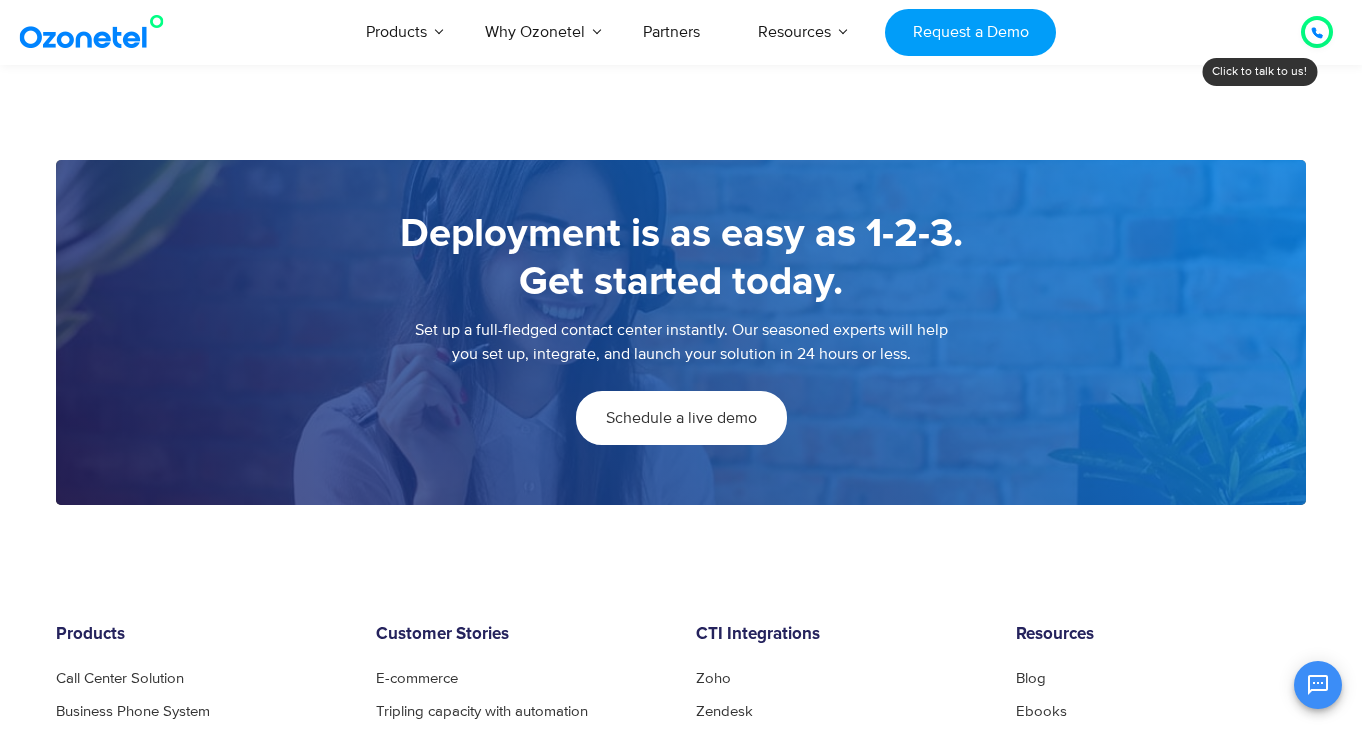 click on "Schedule a live demo" at bounding box center (681, 418) 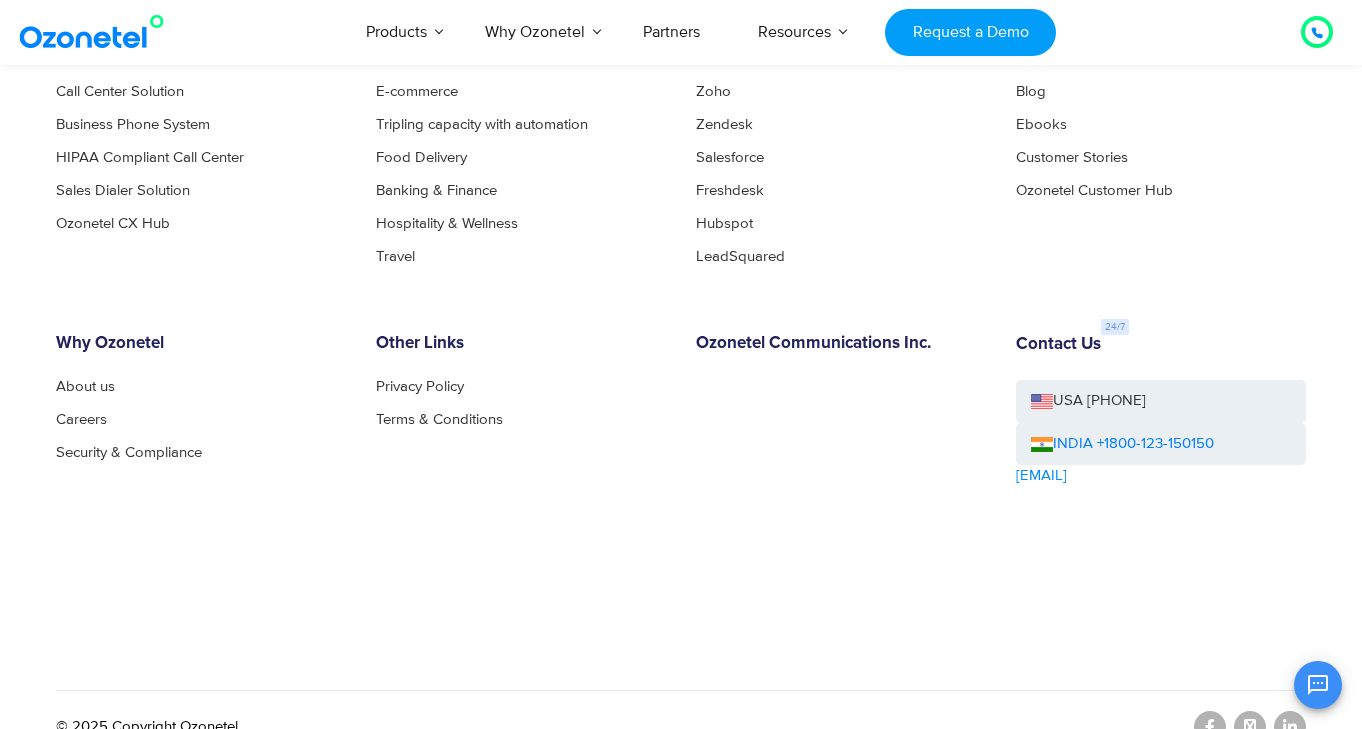 scroll, scrollTop: 3268, scrollLeft: 0, axis: vertical 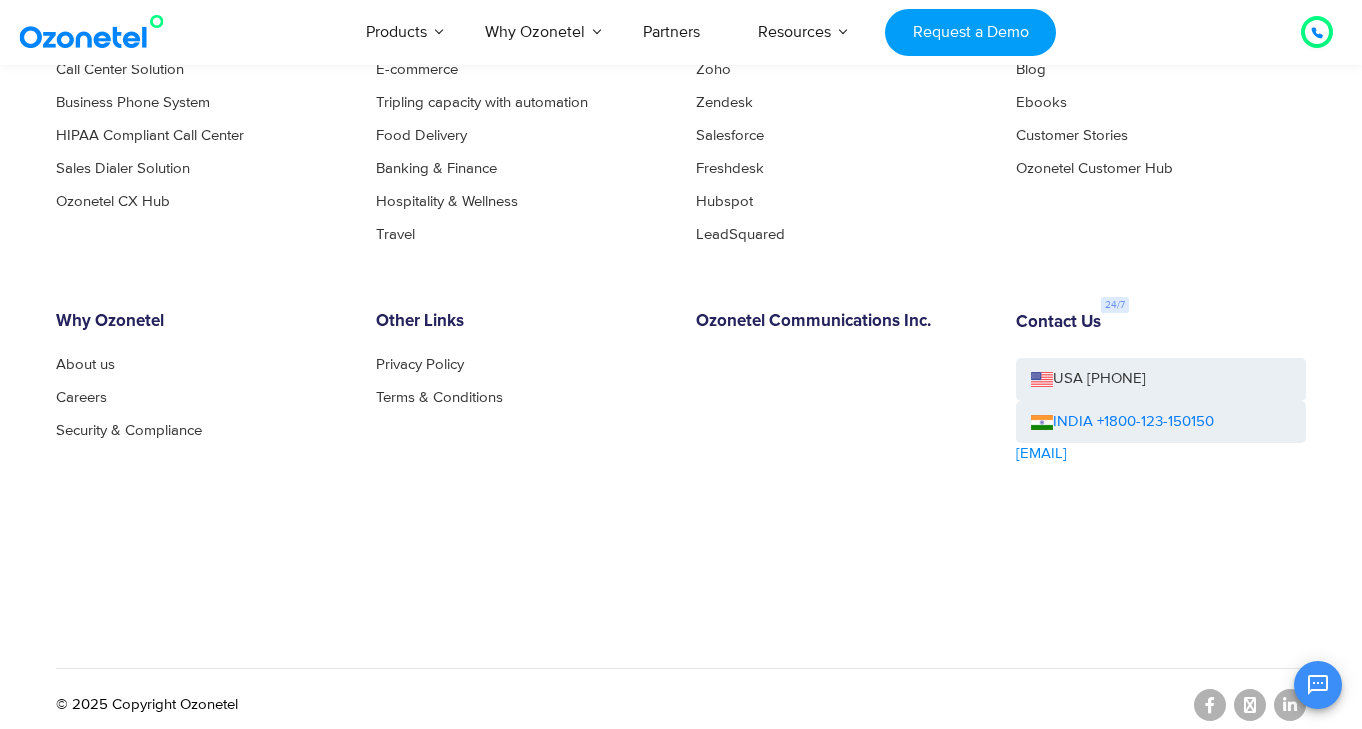click 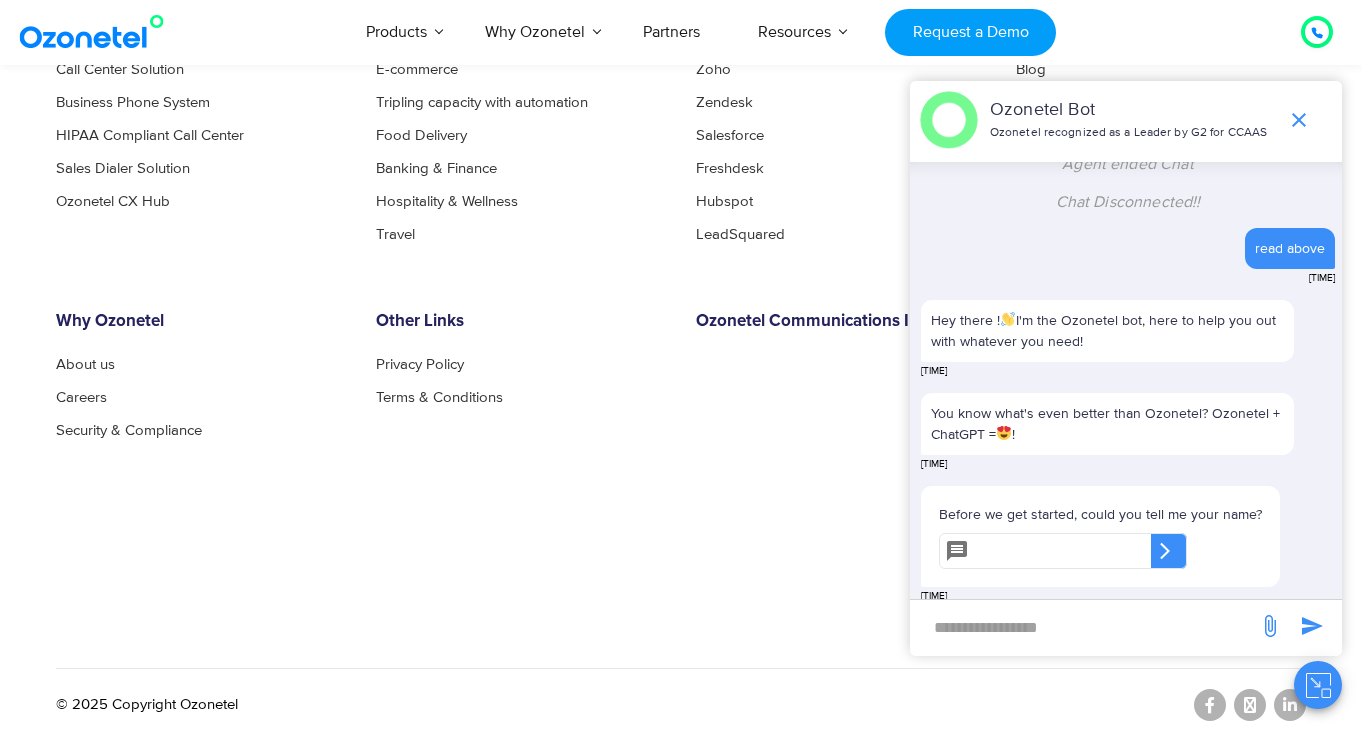 scroll, scrollTop: 1102, scrollLeft: 0, axis: vertical 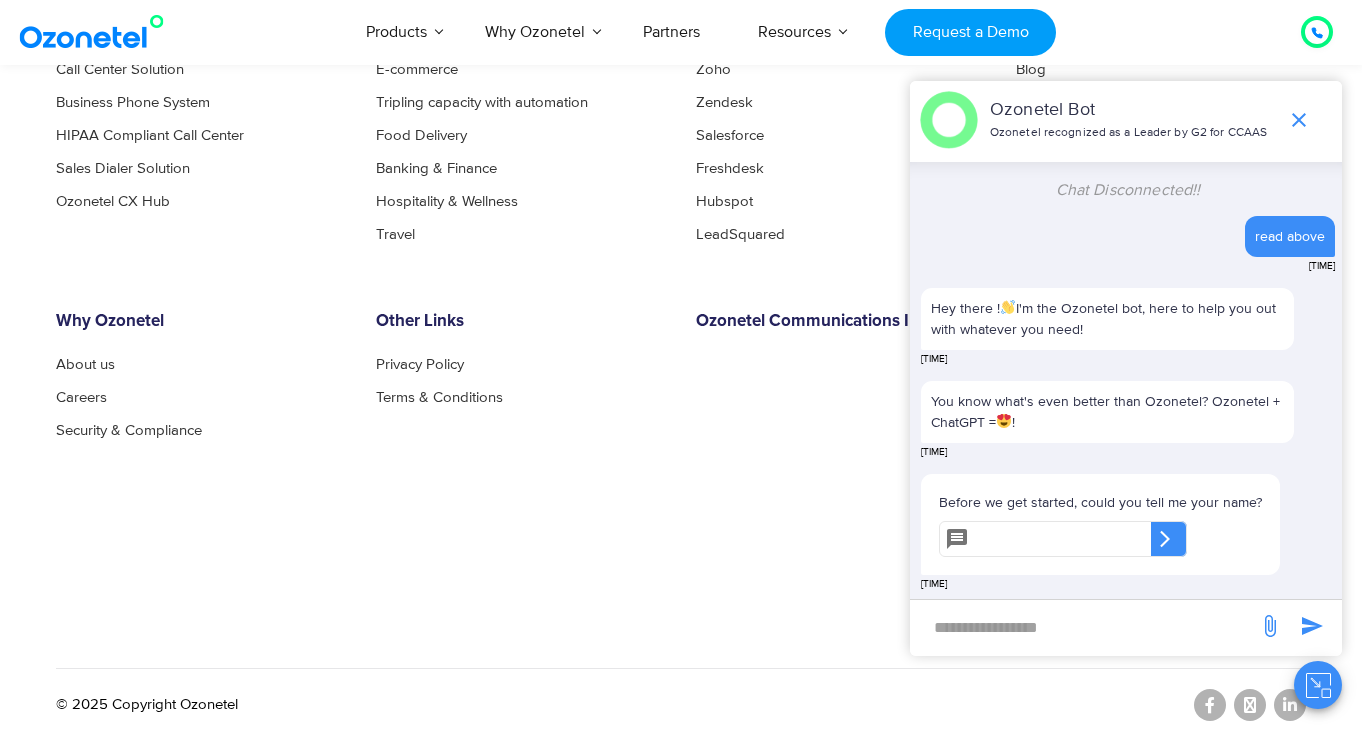 click at bounding box center (1064, 539) 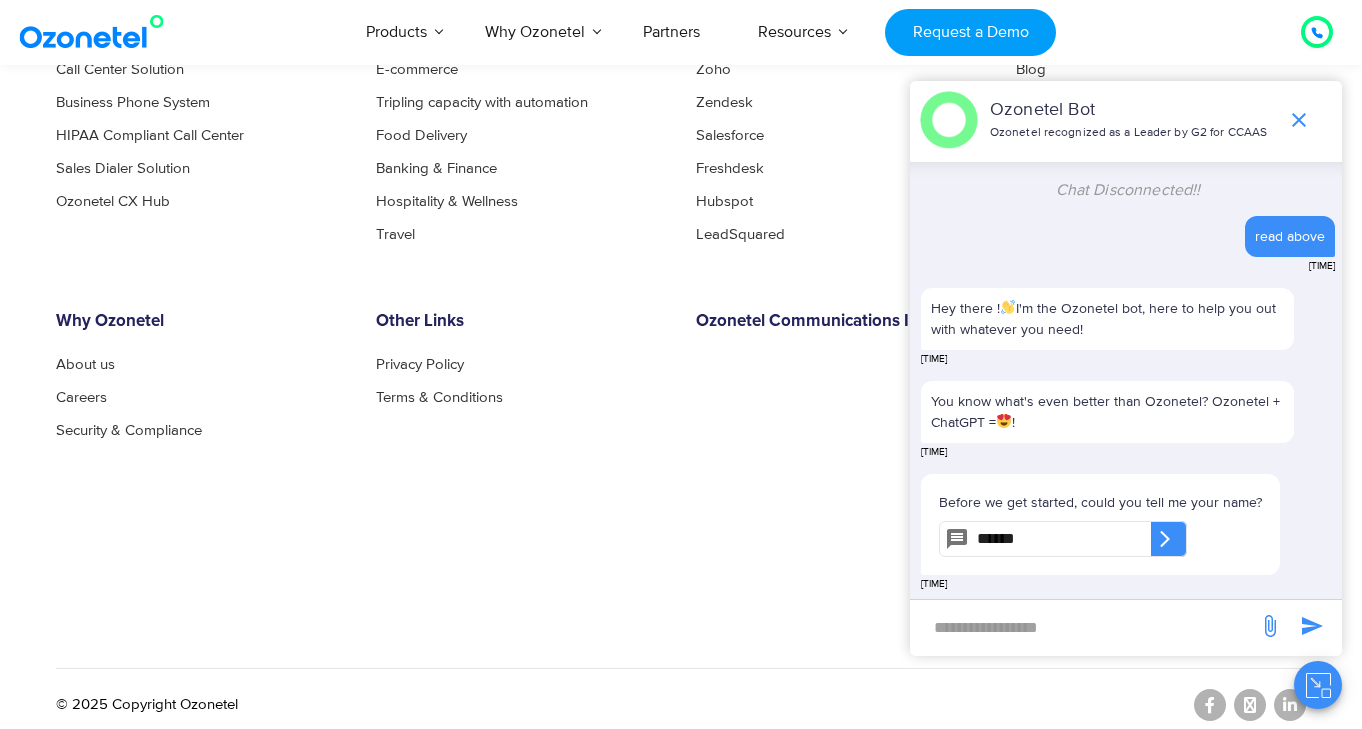 type on "******" 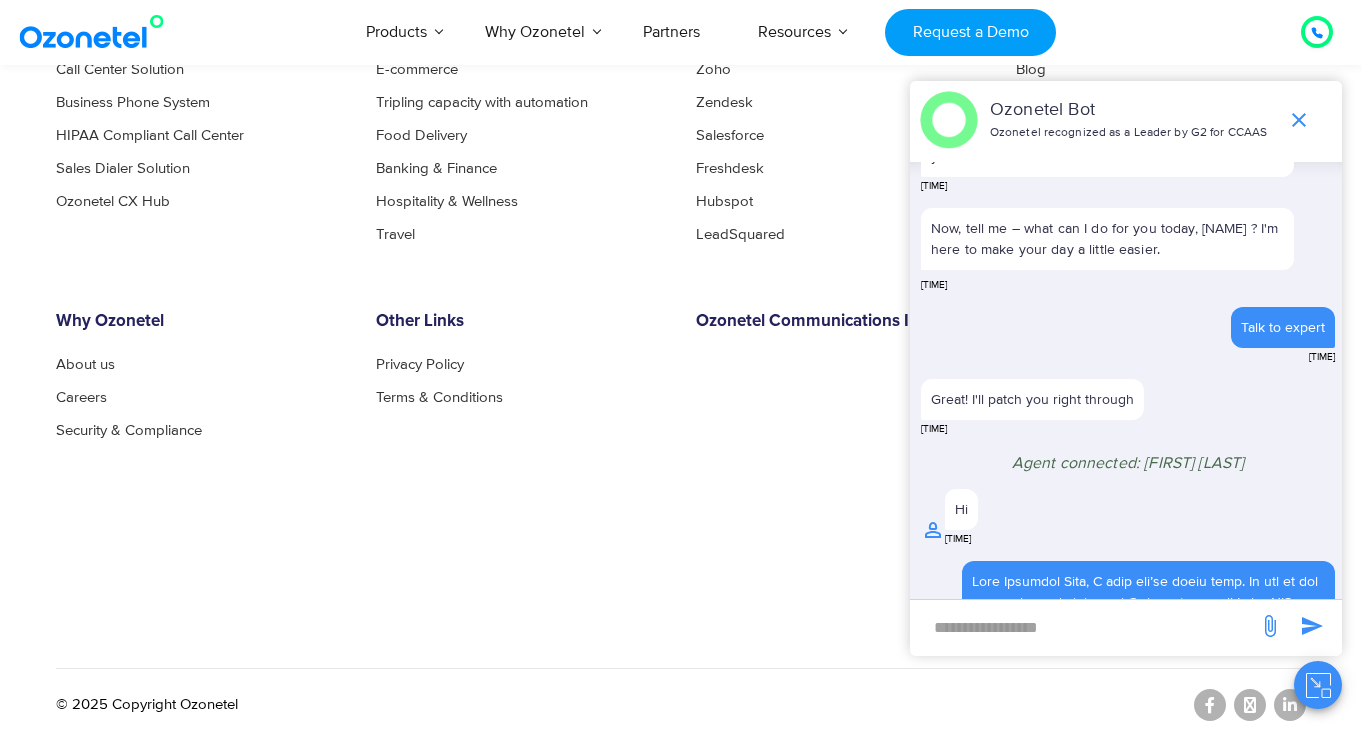 scroll, scrollTop: 758, scrollLeft: 0, axis: vertical 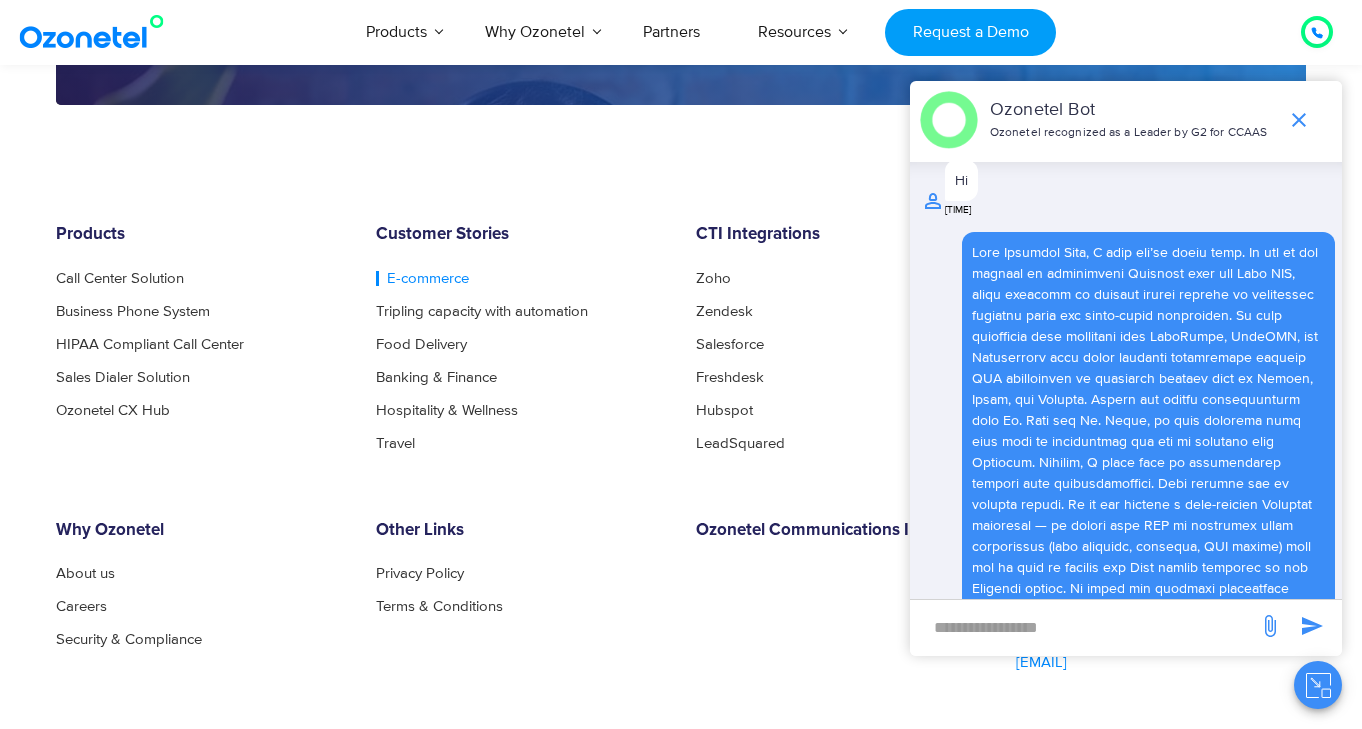 click on "E-commerce" at bounding box center [422, 278] 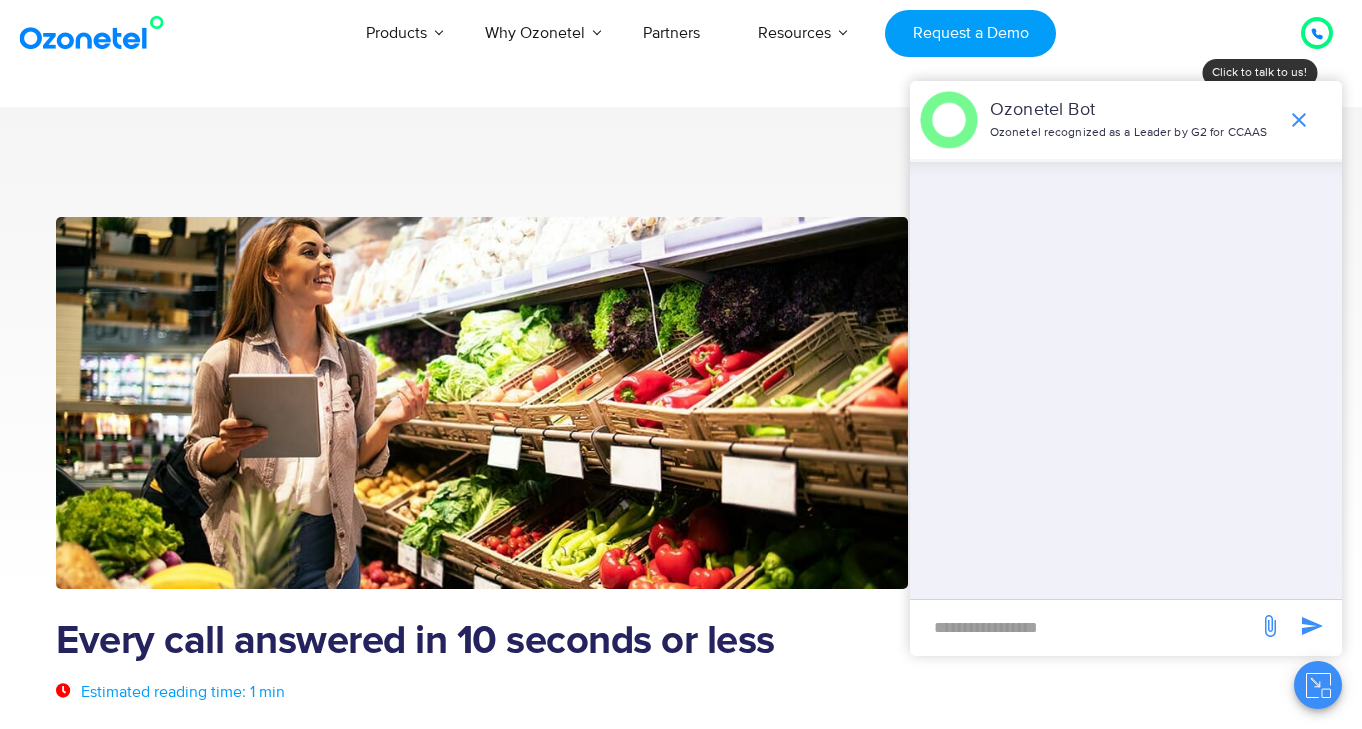 scroll, scrollTop: 0, scrollLeft: 0, axis: both 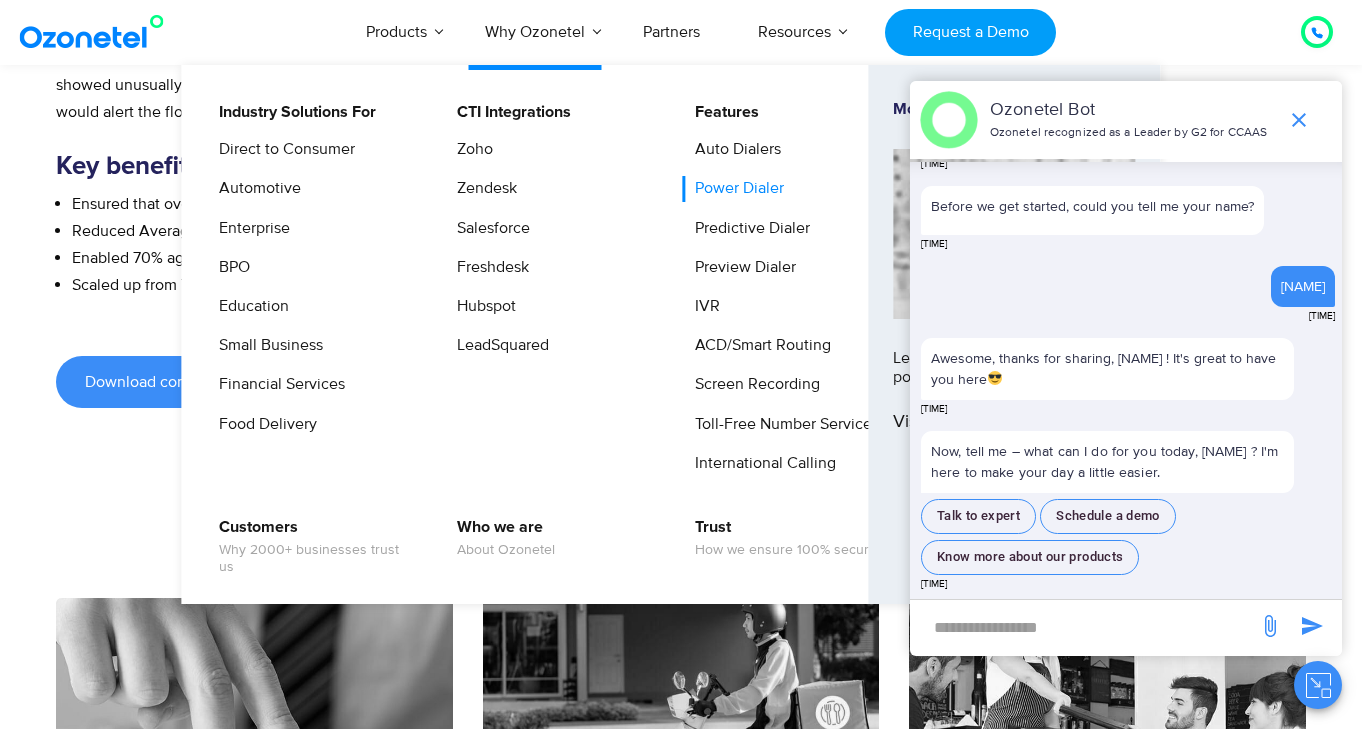 click on "Power Dialer" at bounding box center [734, 188] 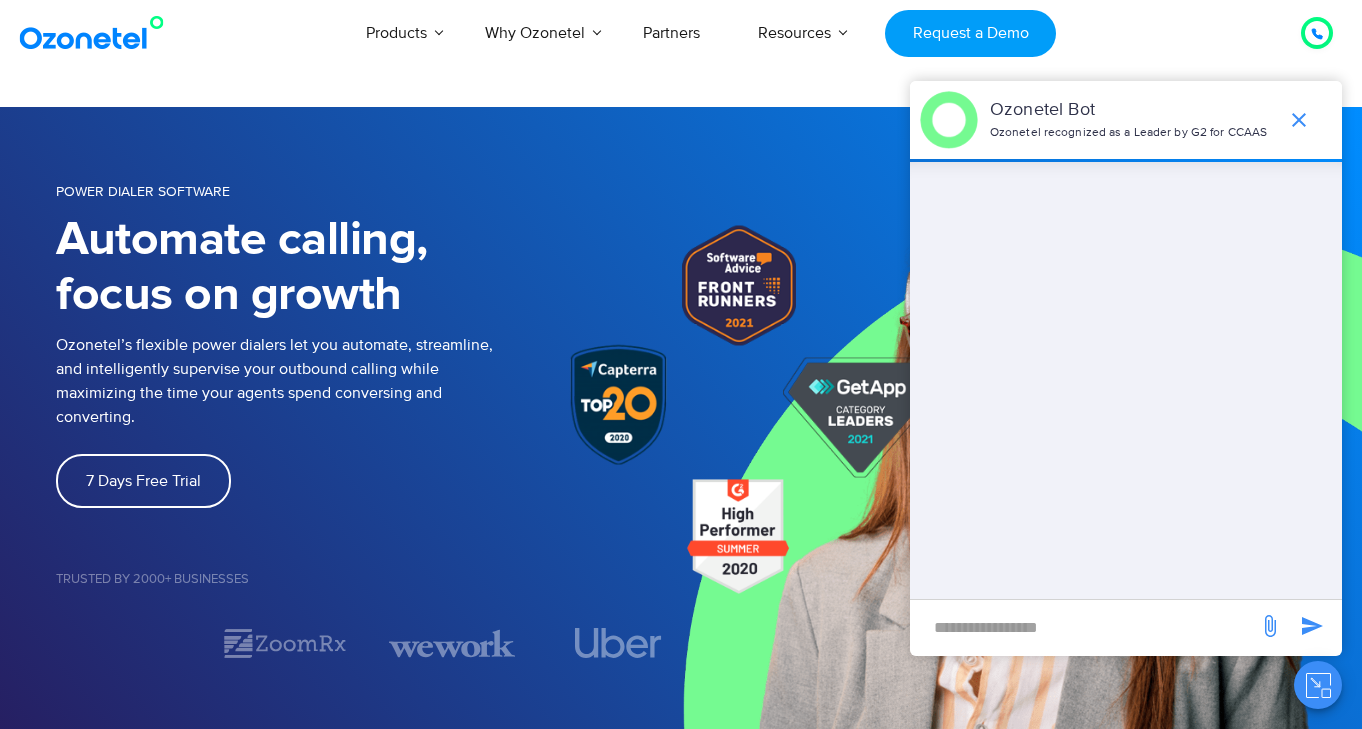 scroll, scrollTop: 0, scrollLeft: 0, axis: both 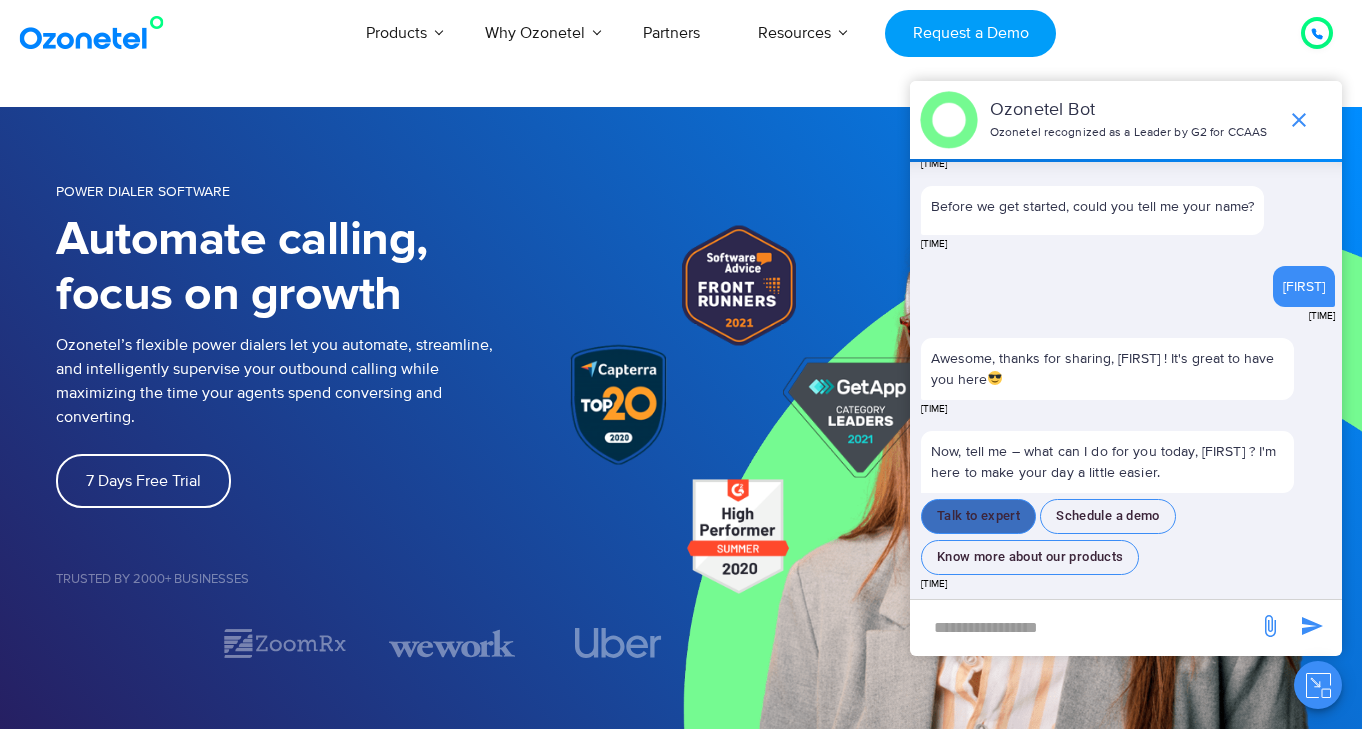 click on "Talk to expert" at bounding box center [978, 516] 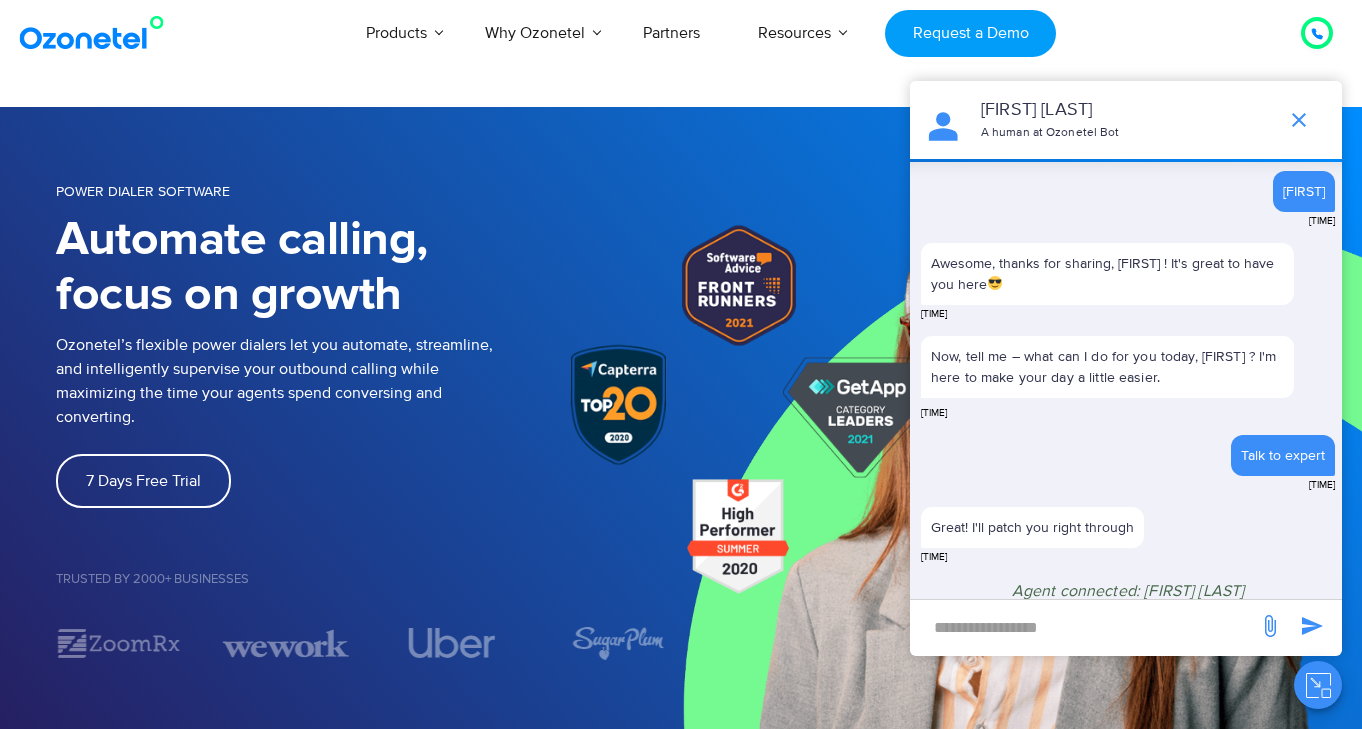 scroll, scrollTop: 1522, scrollLeft: 0, axis: vertical 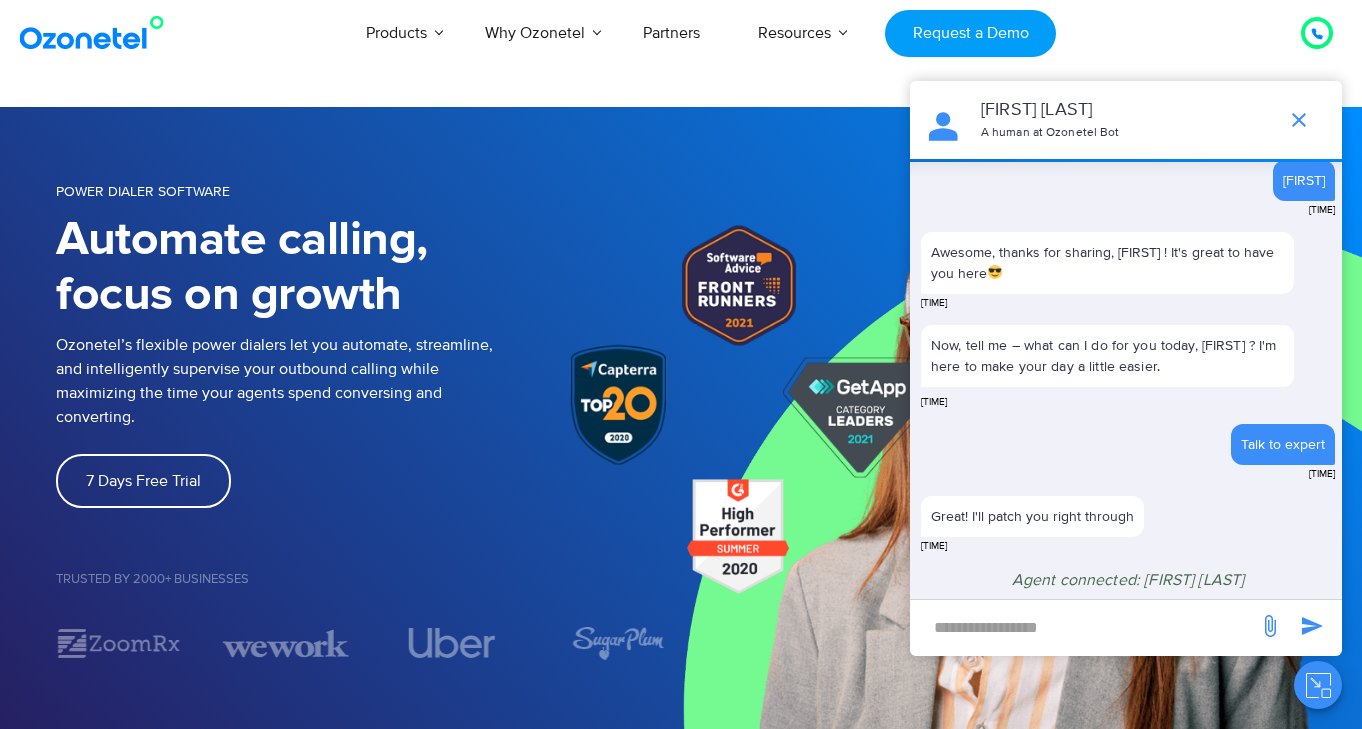 click at bounding box center [1084, 627] 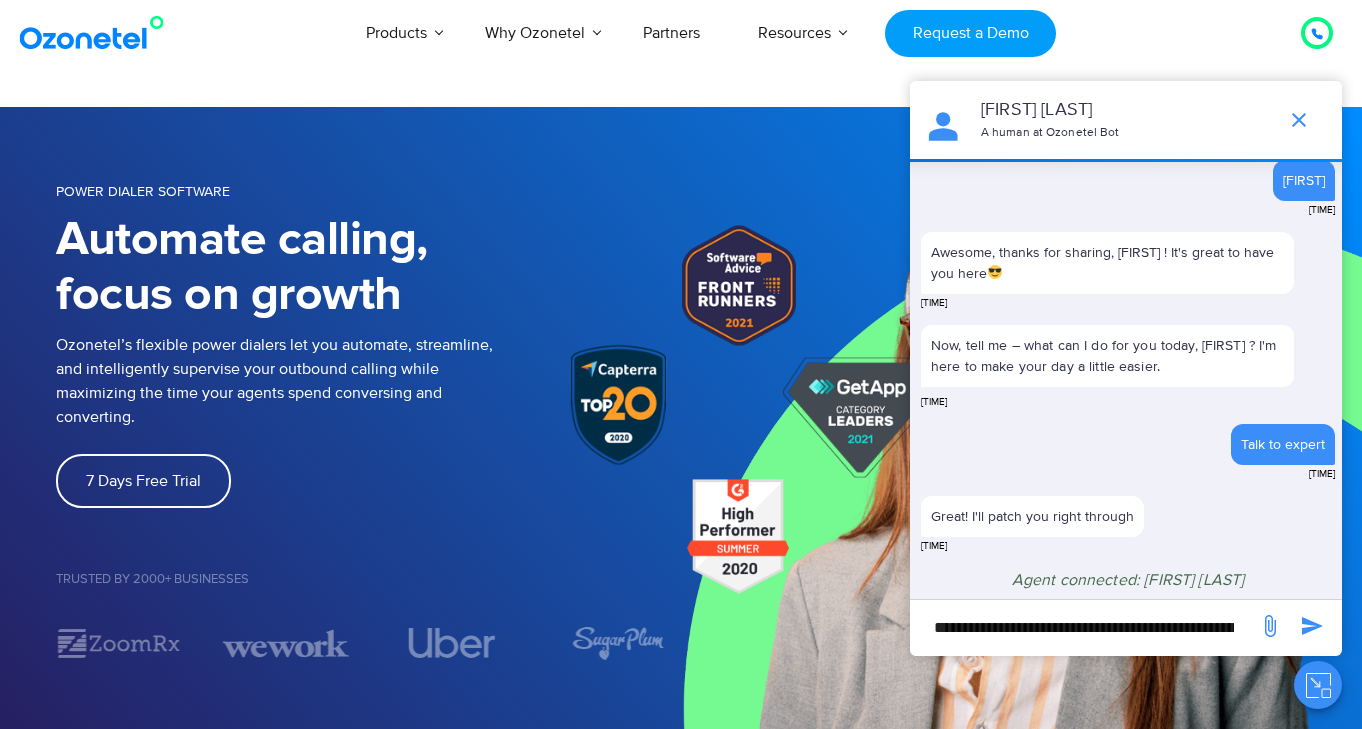 scroll, scrollTop: 0, scrollLeft: 11123, axis: horizontal 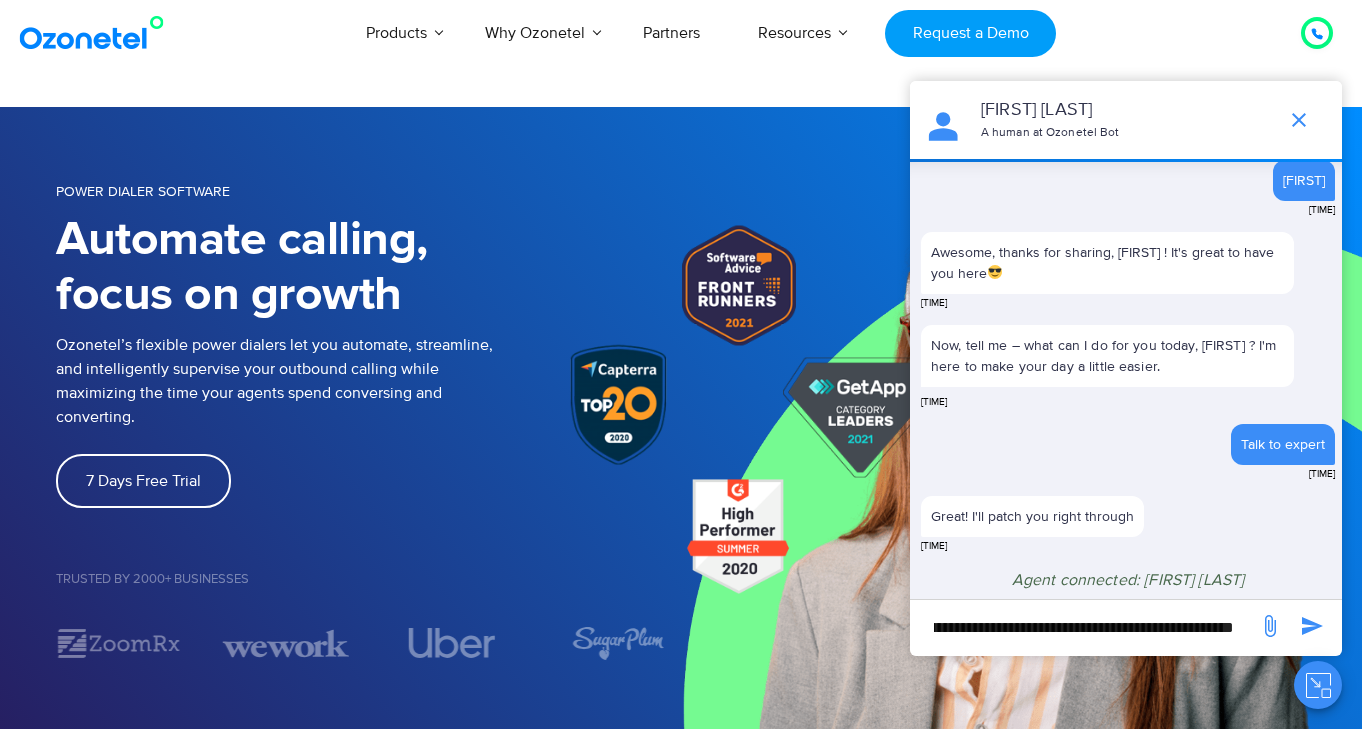 type on "**********" 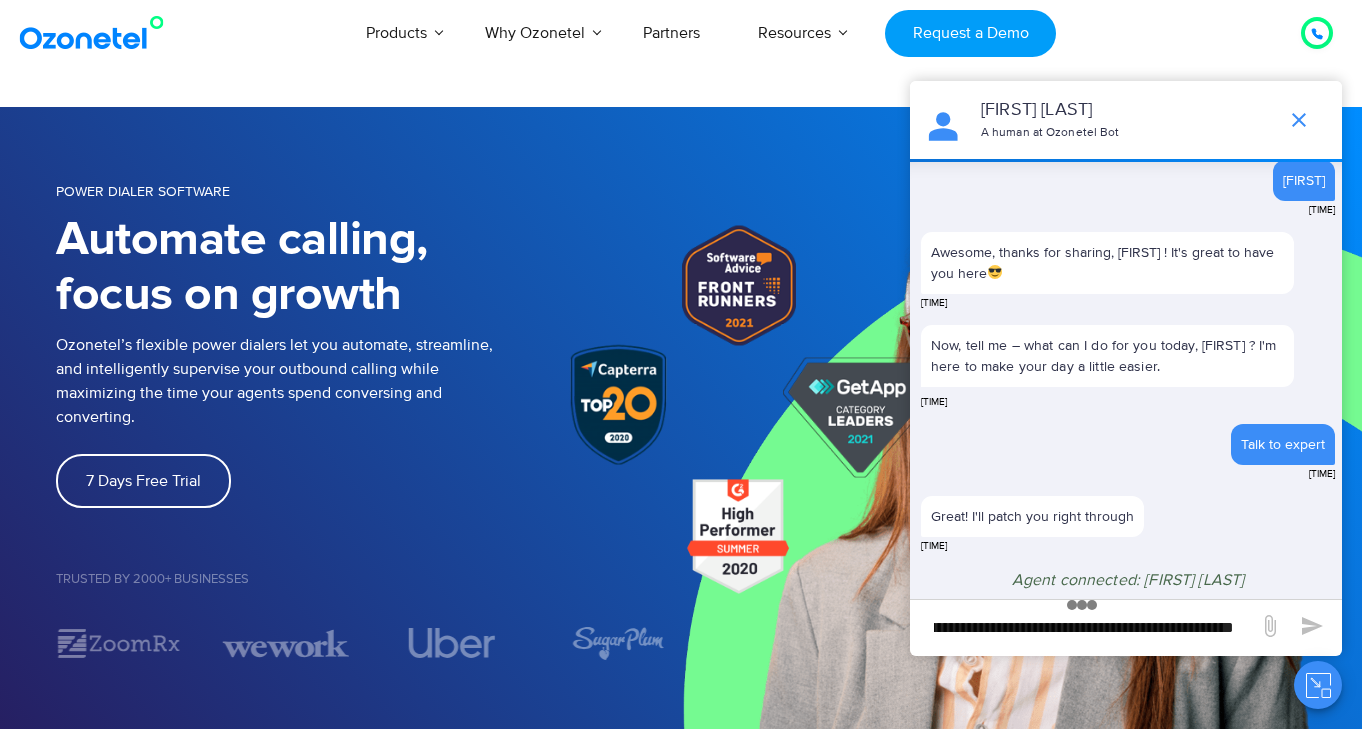 scroll, scrollTop: 1961, scrollLeft: 0, axis: vertical 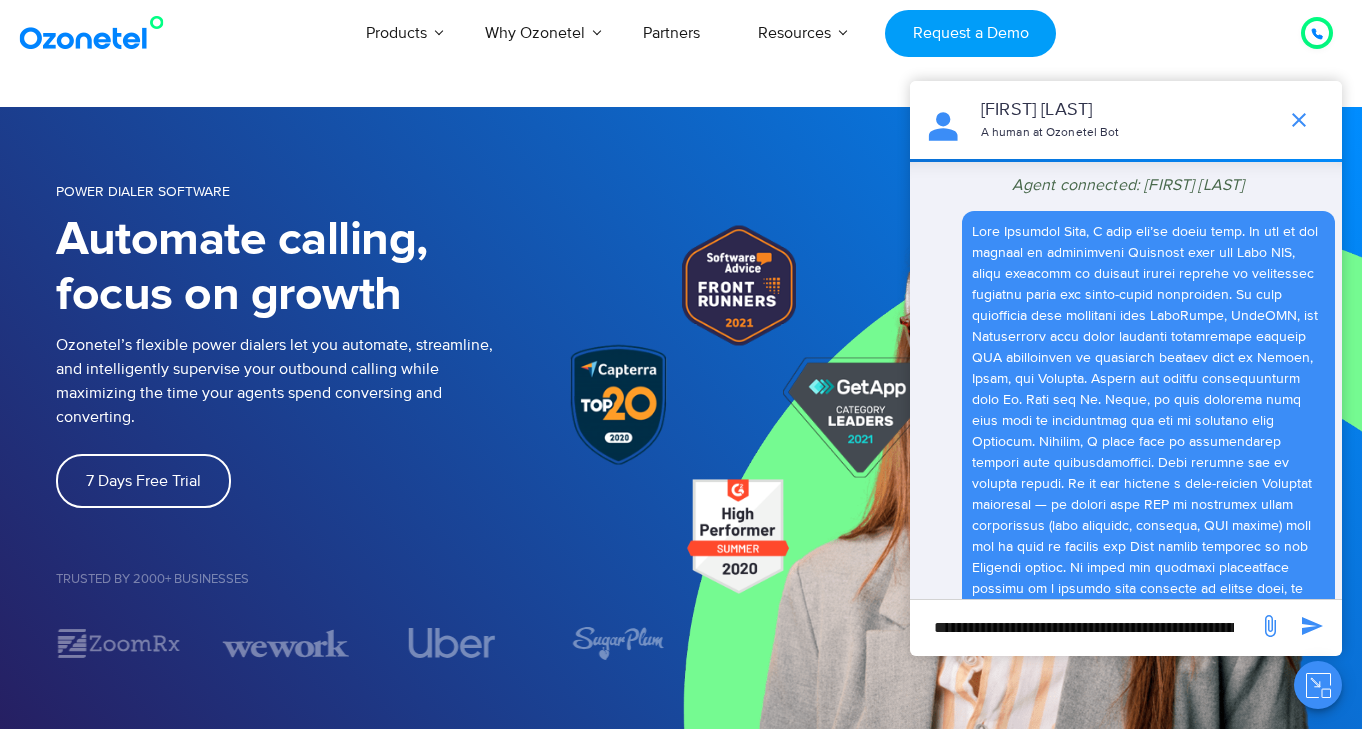 click at bounding box center (1084, 627) 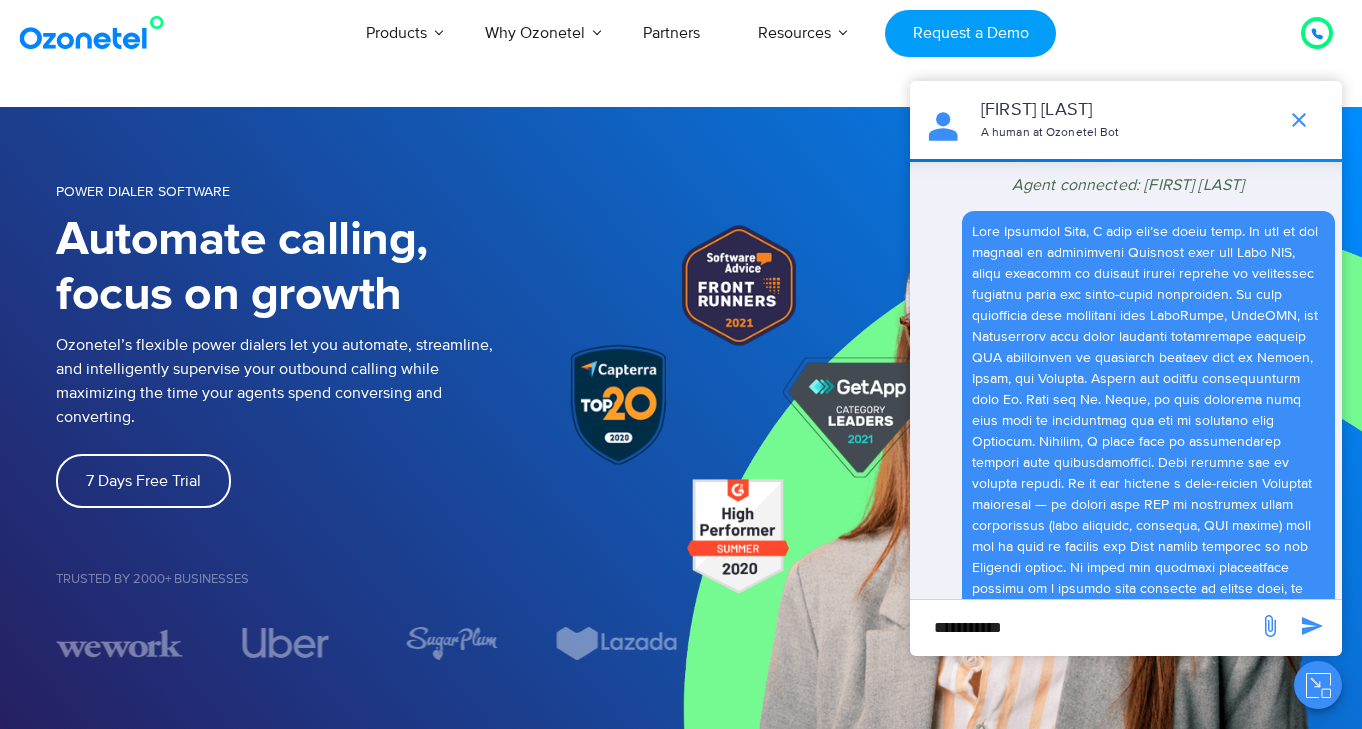 type on "**********" 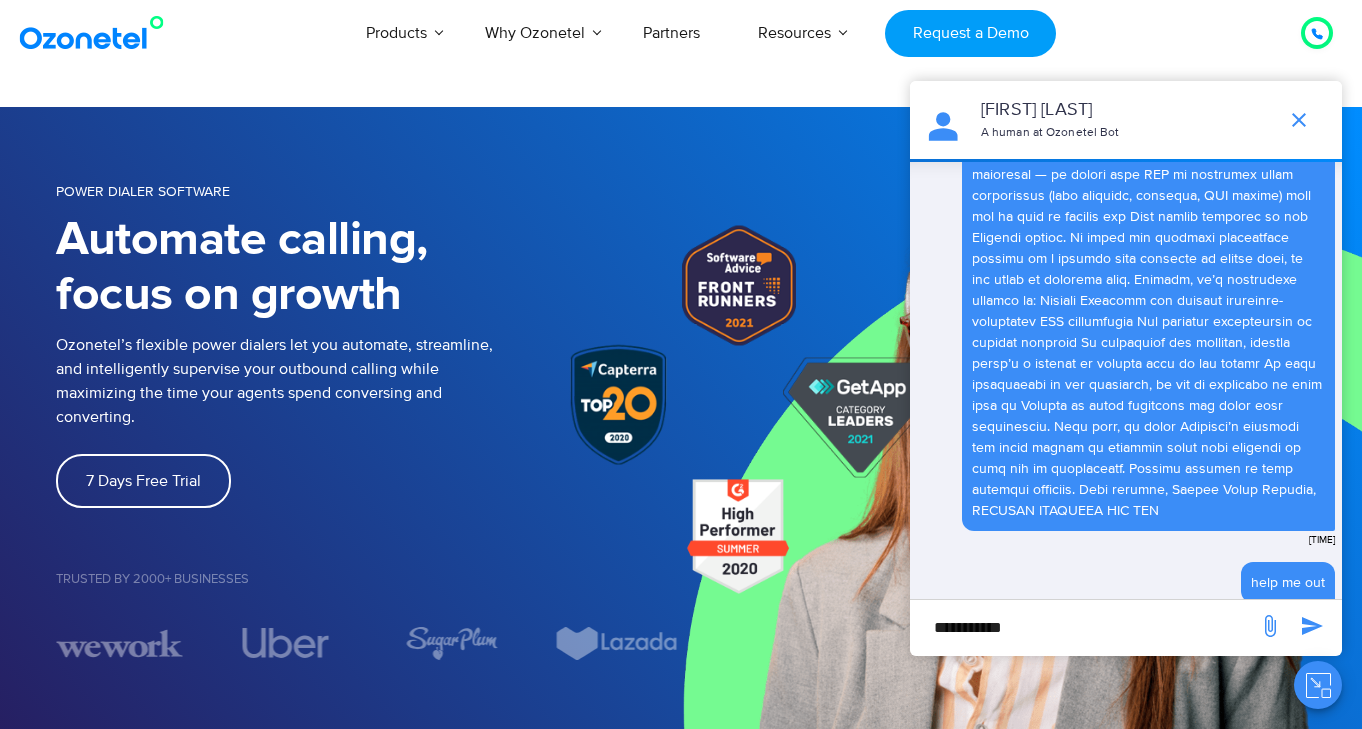 scroll, scrollTop: 2212, scrollLeft: 0, axis: vertical 